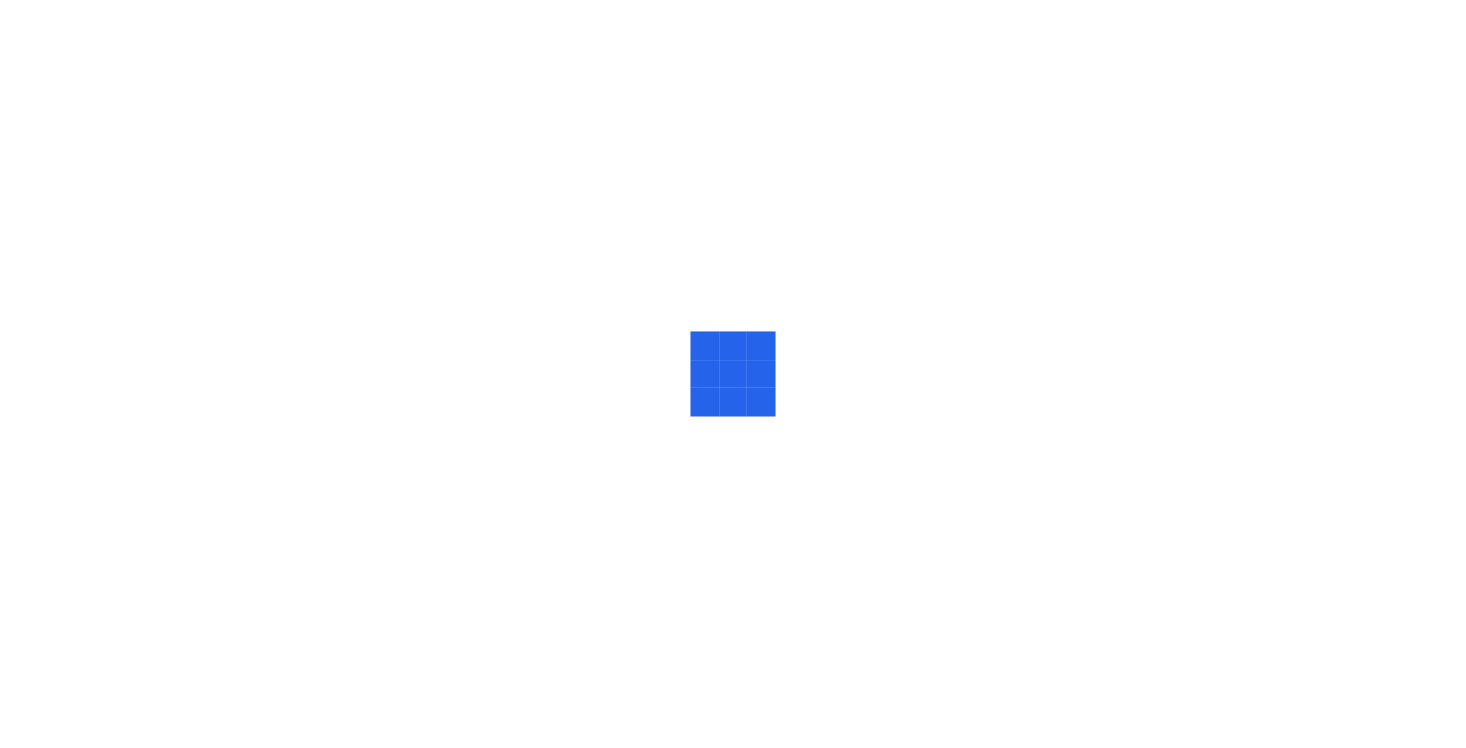 scroll, scrollTop: 0, scrollLeft: 0, axis: both 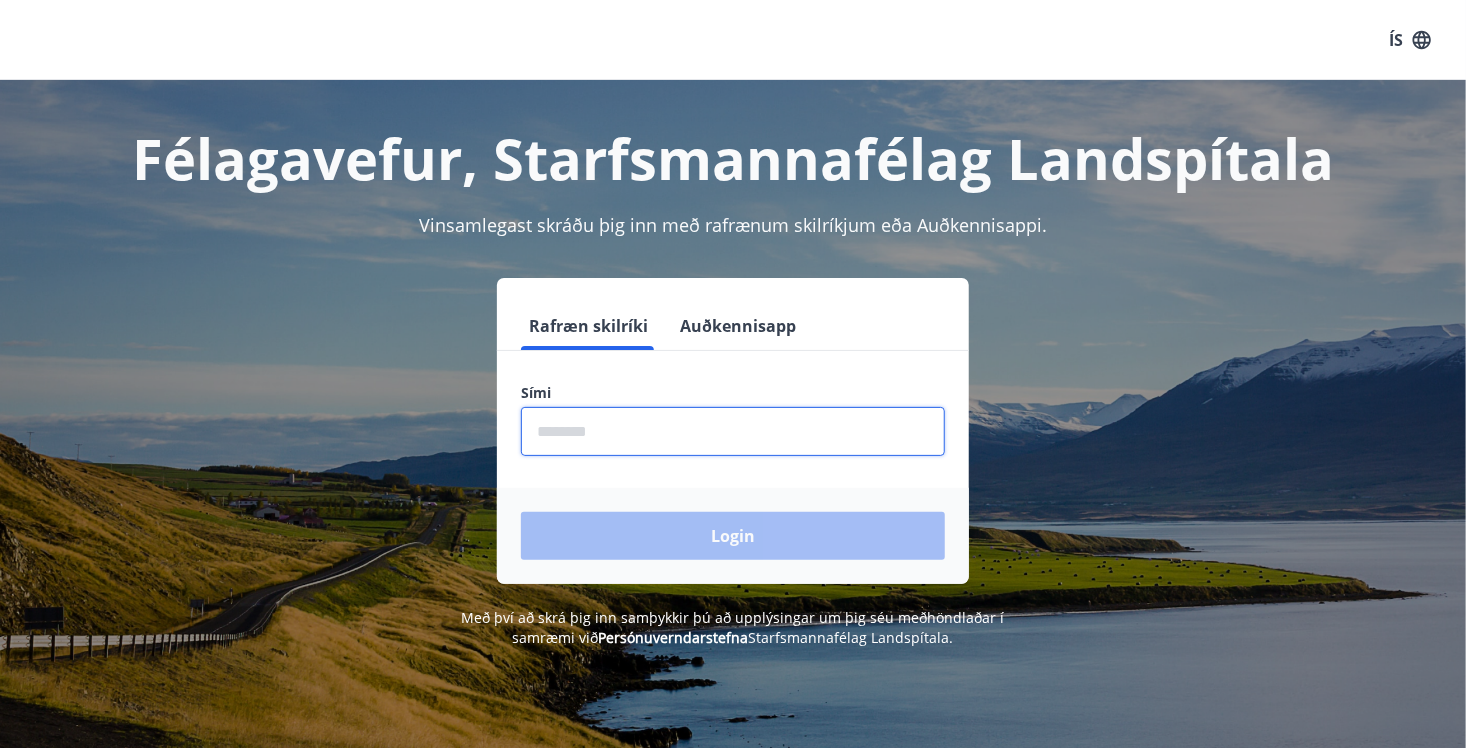 click at bounding box center (733, 431) 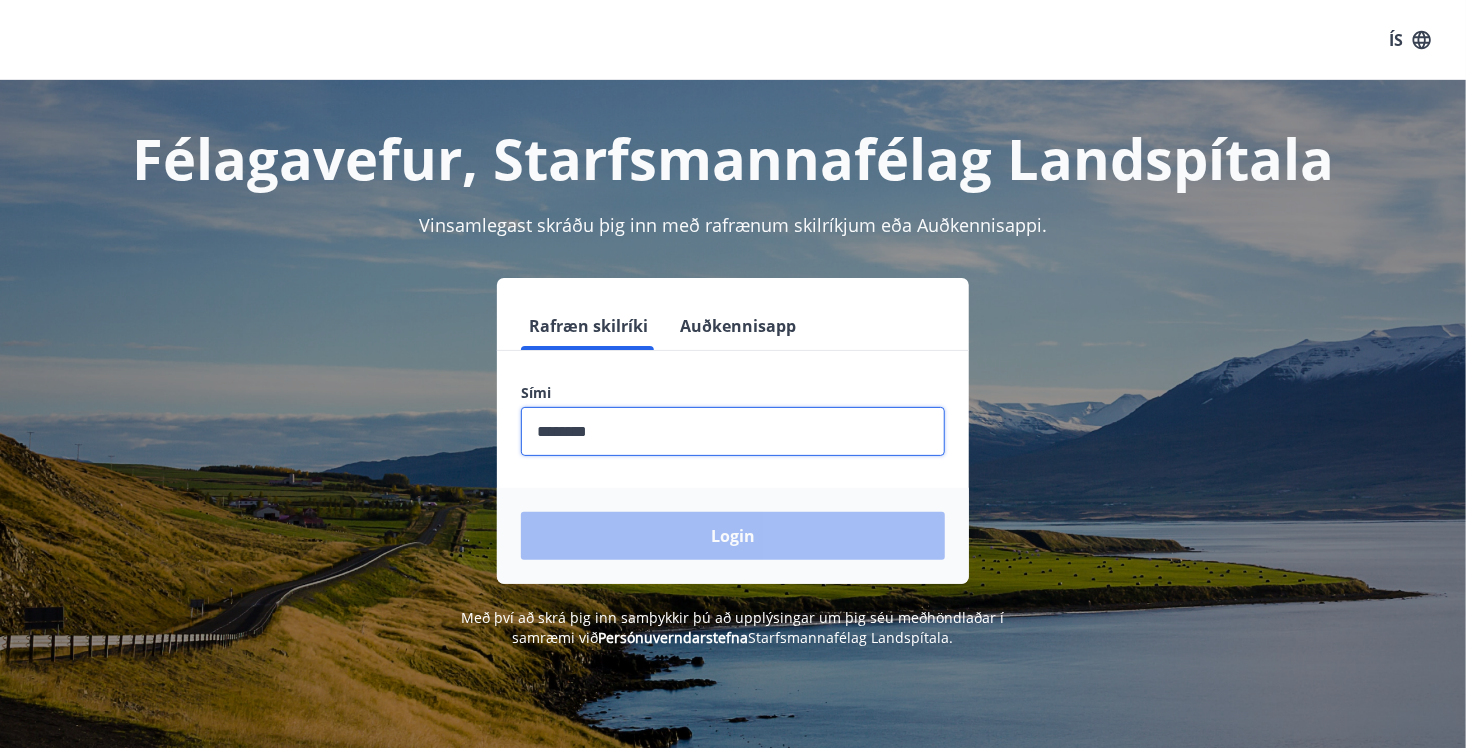 click at bounding box center [733, 431] 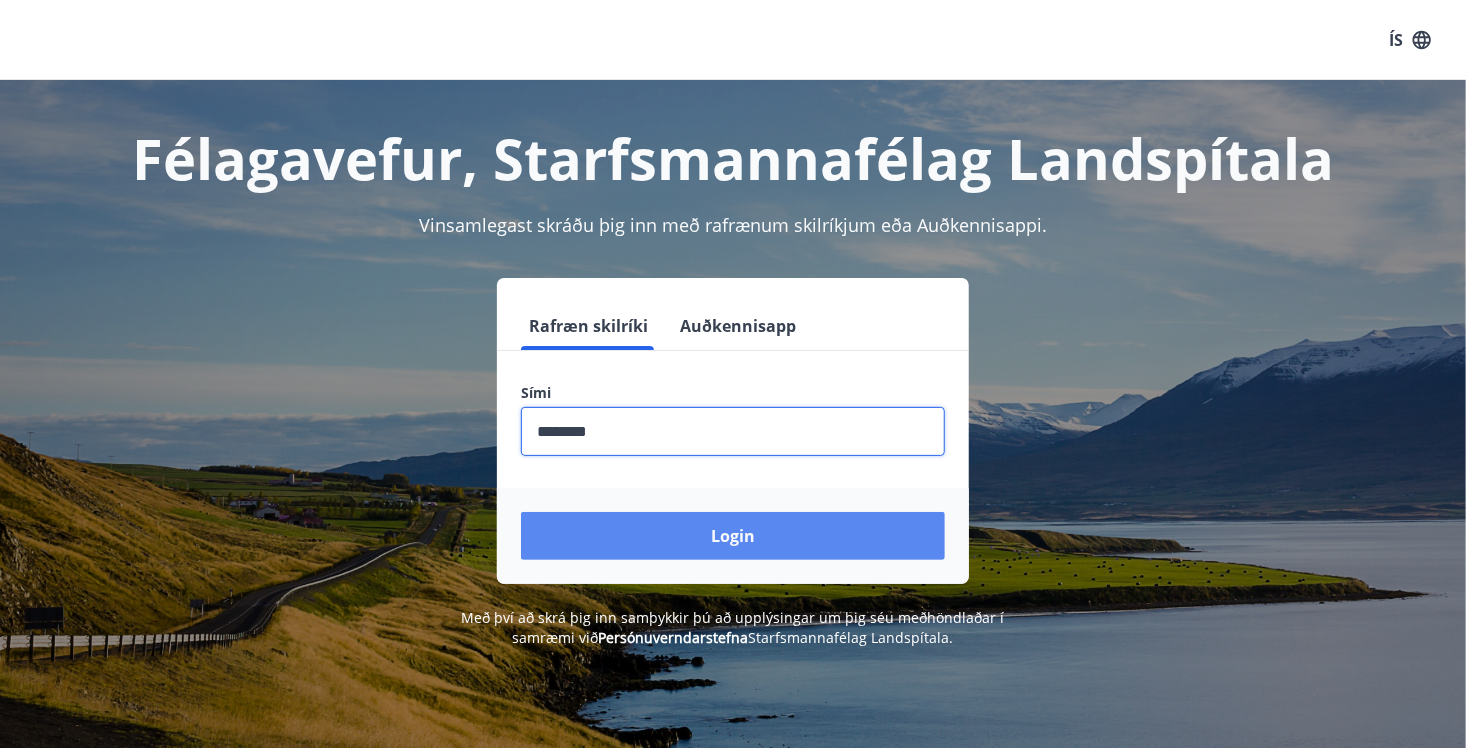 type on "********" 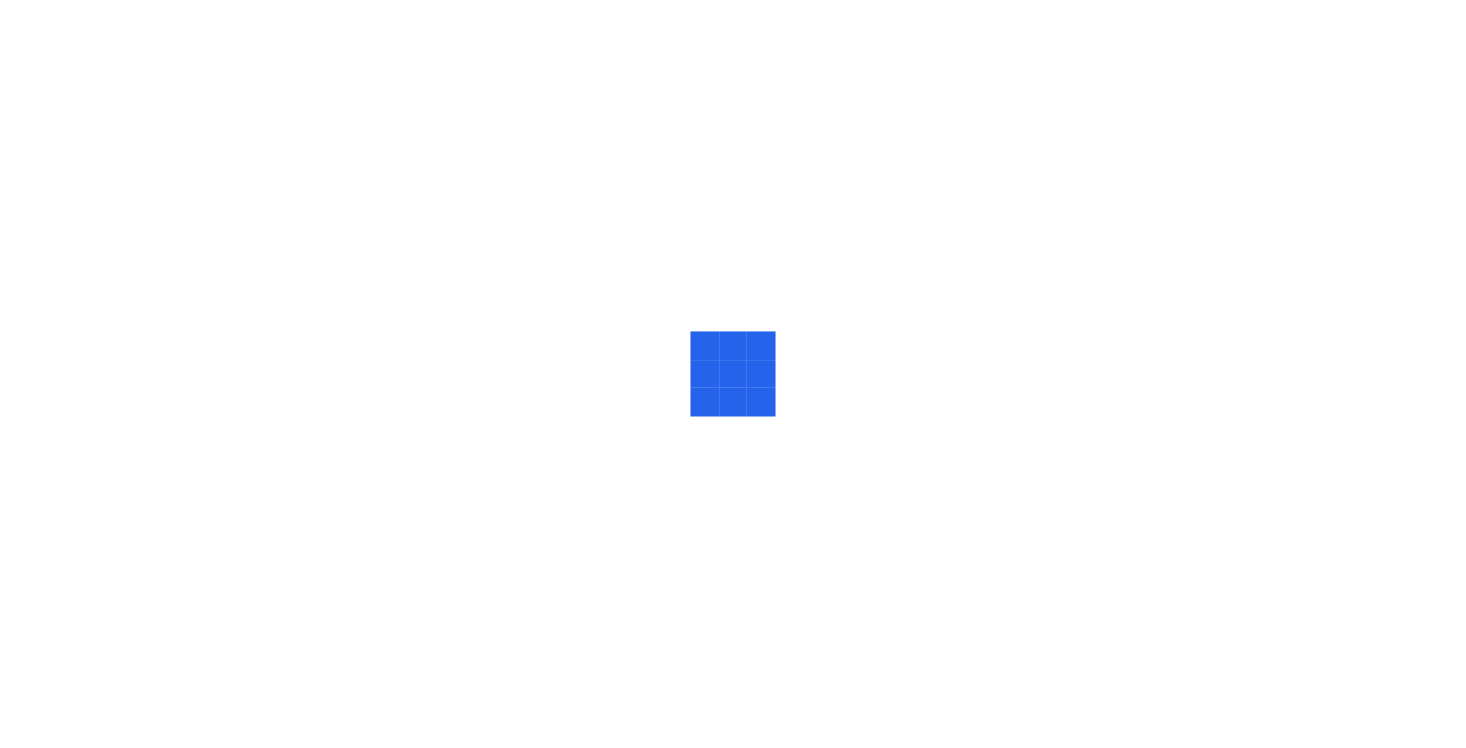 scroll, scrollTop: 0, scrollLeft: 0, axis: both 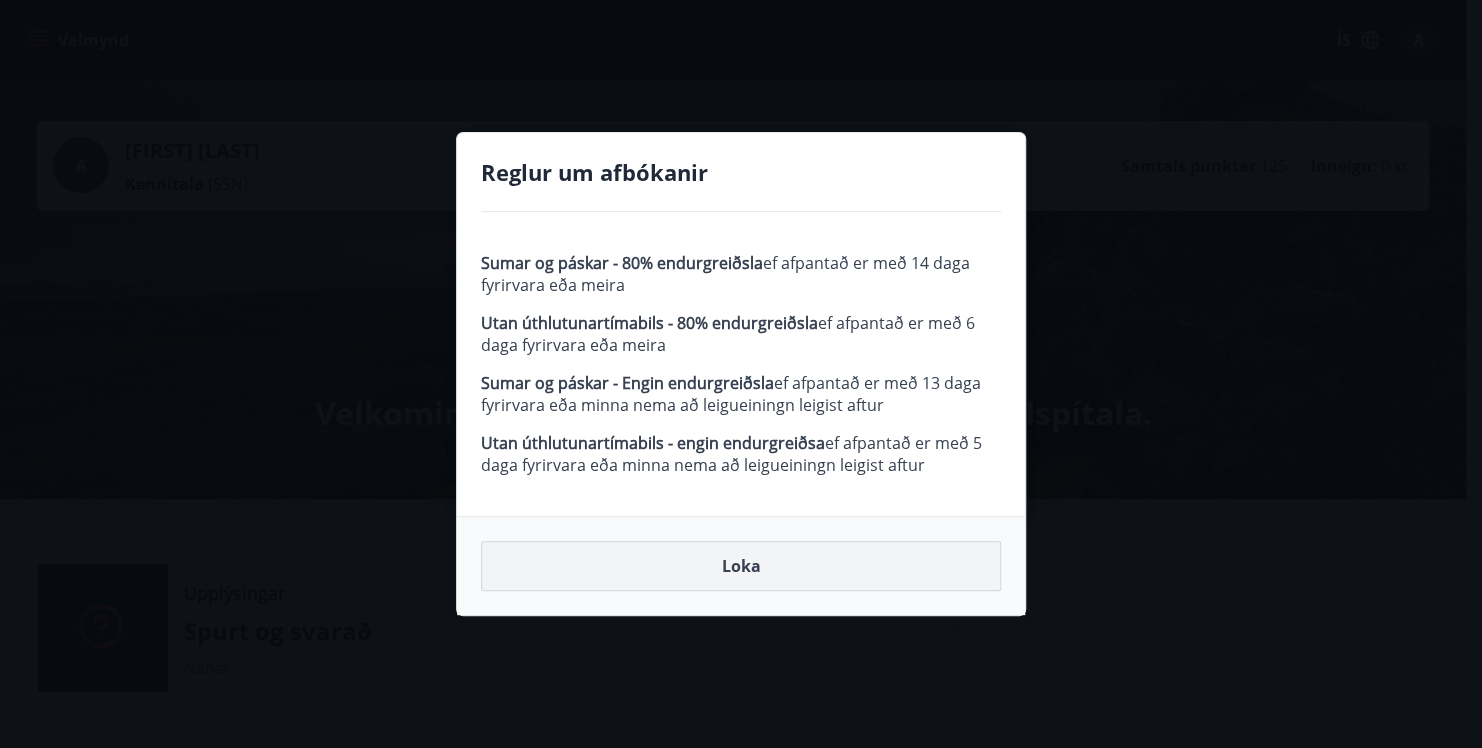 click on "Loka" at bounding box center [741, 566] 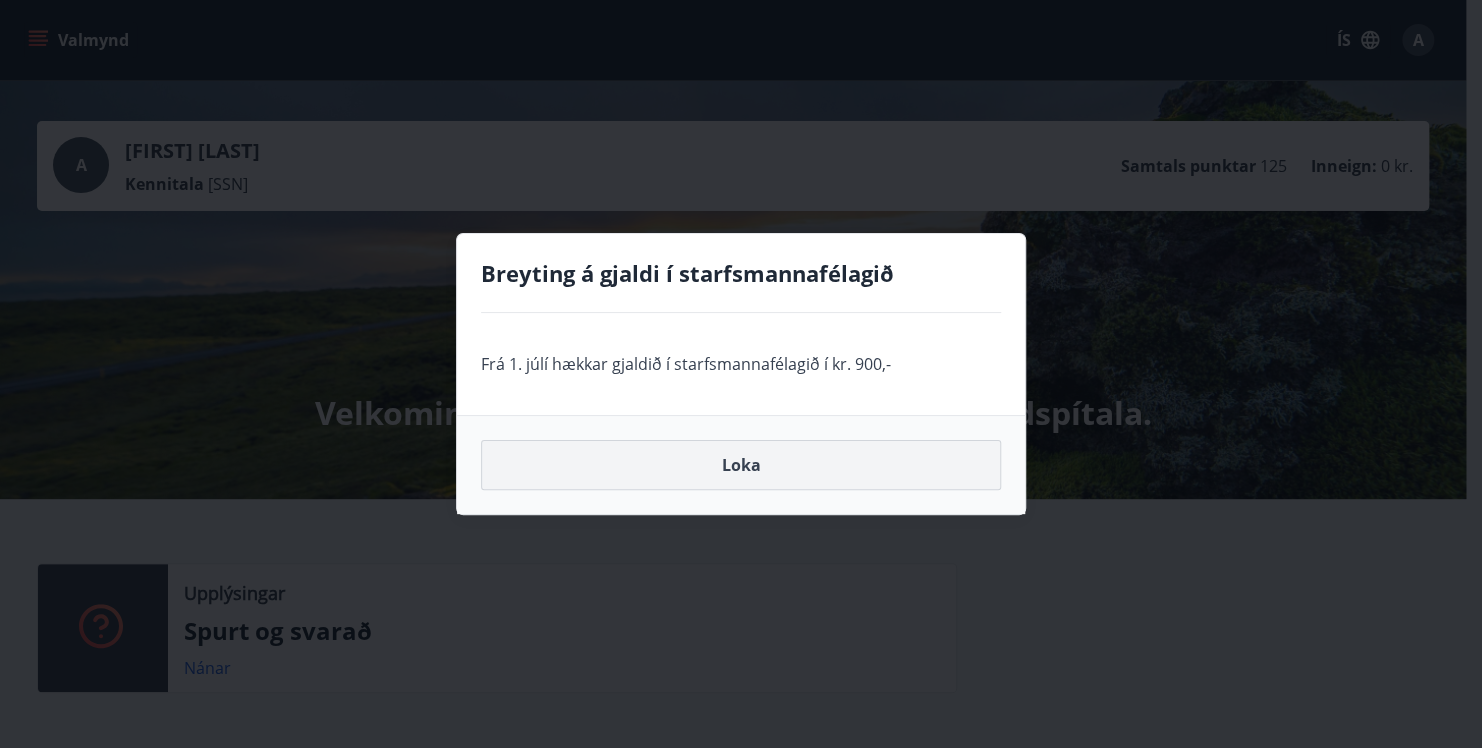click on "Loka" at bounding box center [741, 465] 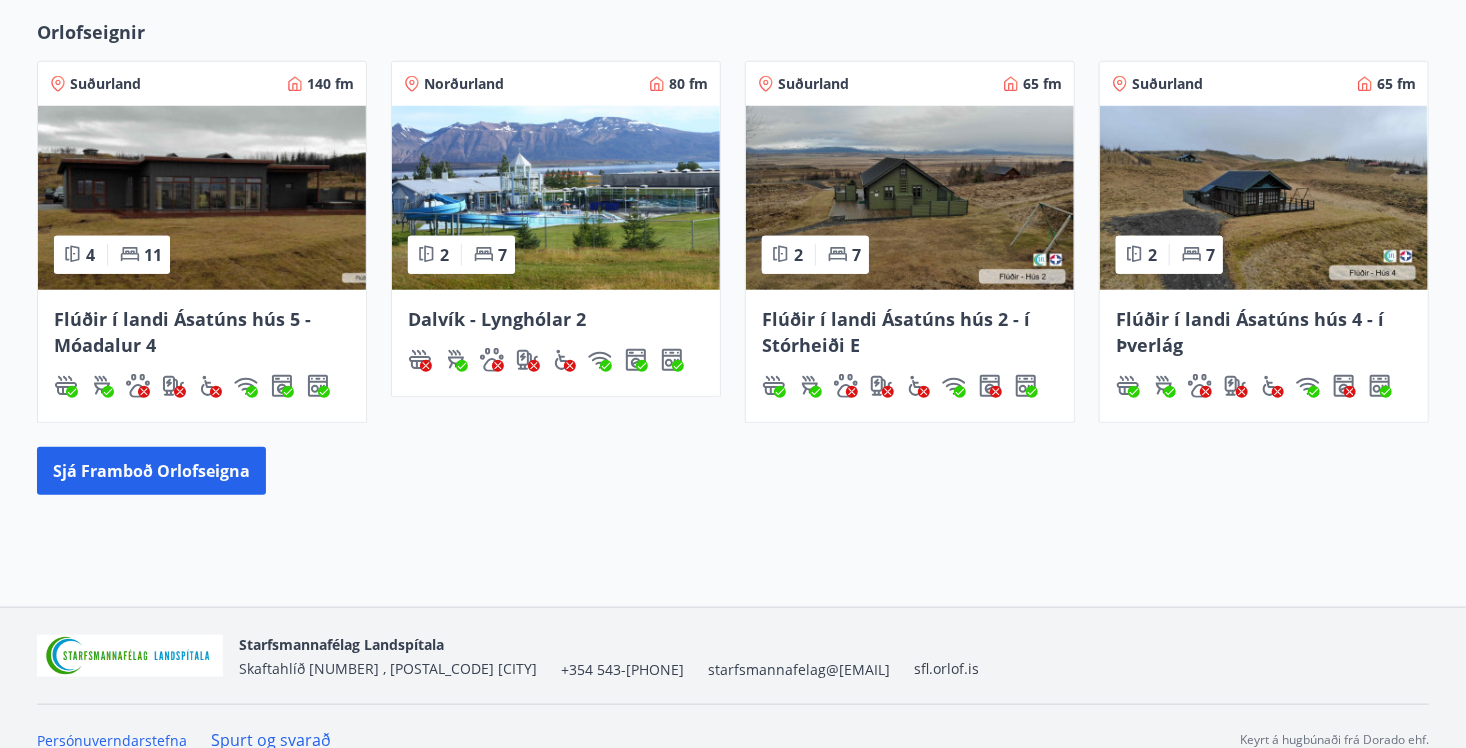 scroll, scrollTop: 780, scrollLeft: 0, axis: vertical 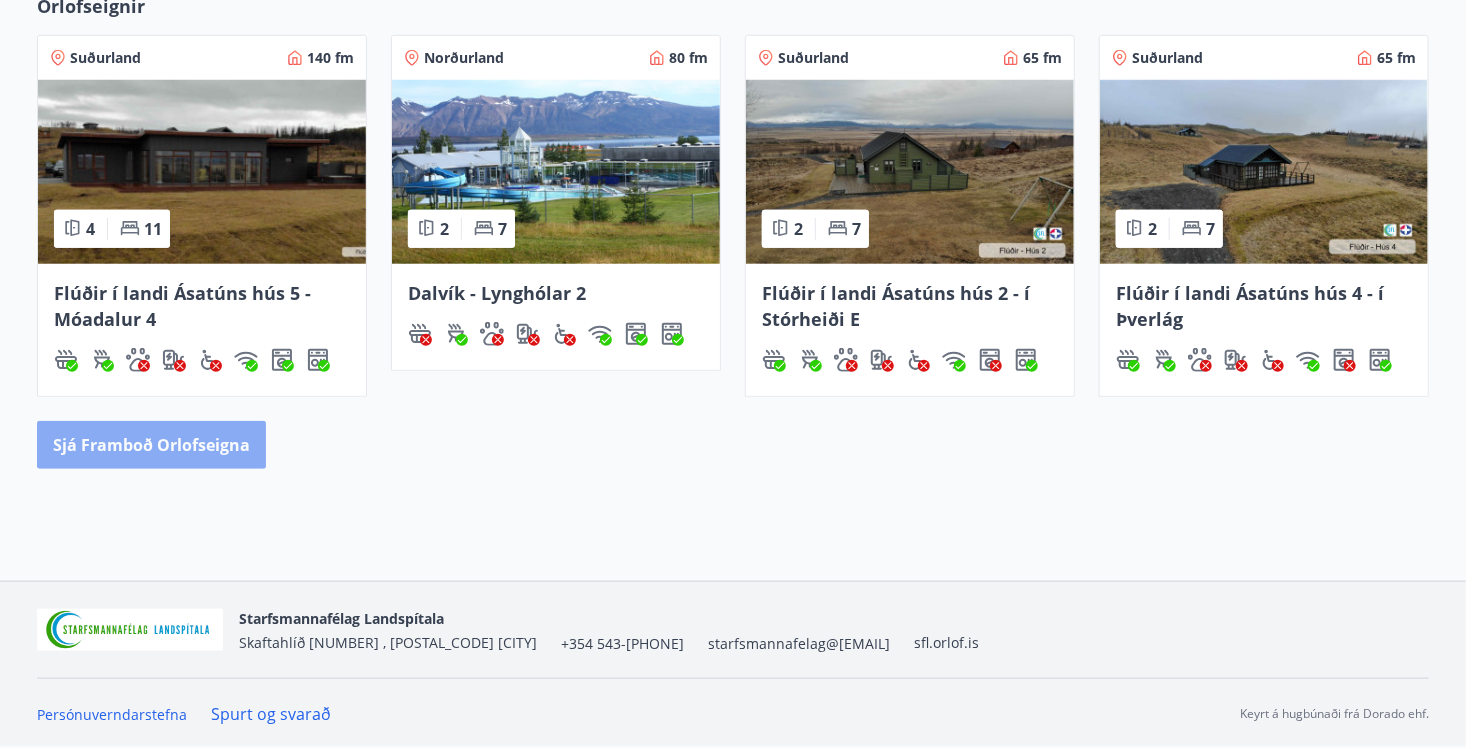 click on "Sjá framboð orlofseigna" at bounding box center [151, 445] 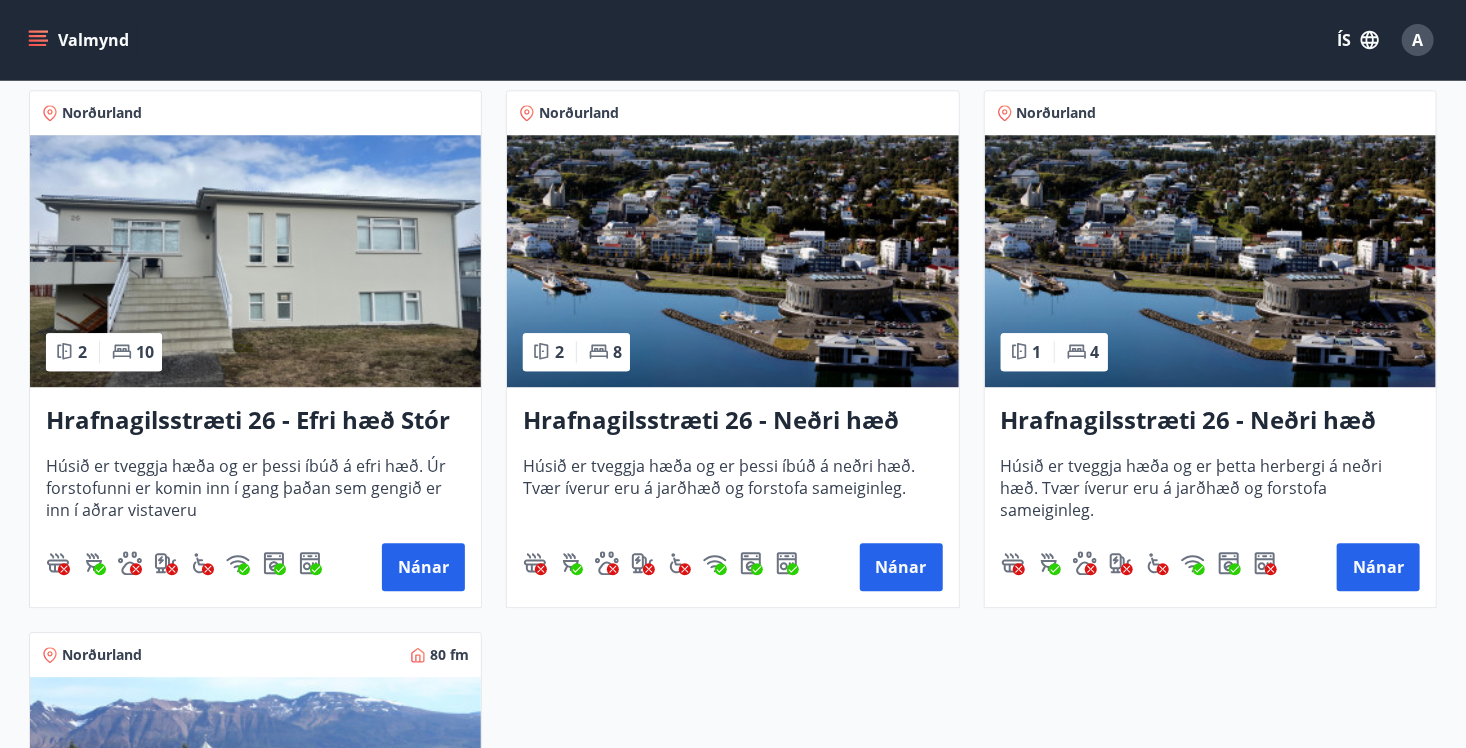 scroll, scrollTop: 2533, scrollLeft: 0, axis: vertical 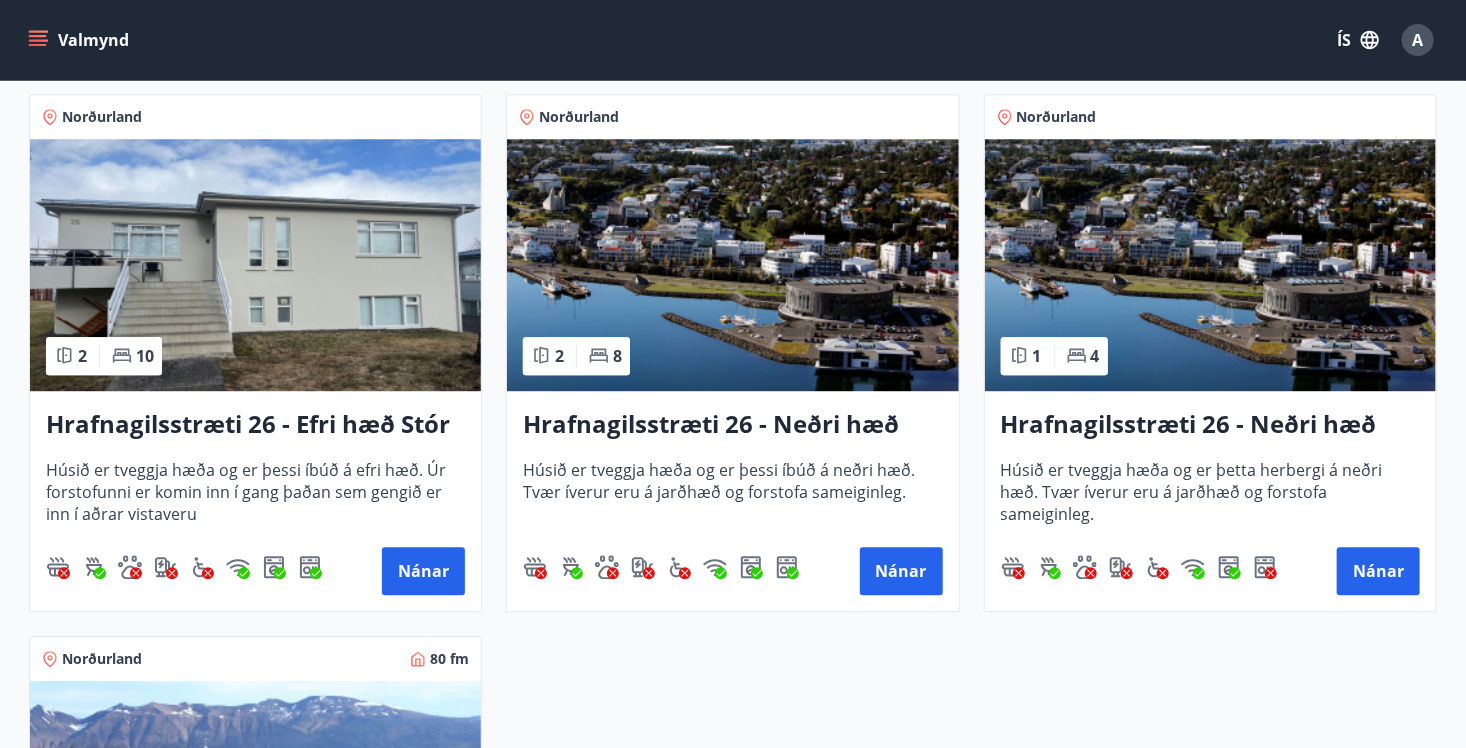 click on "Hrafnagilsstræti 26 - Efri hæð Stór íbúð 1" at bounding box center (255, 425) 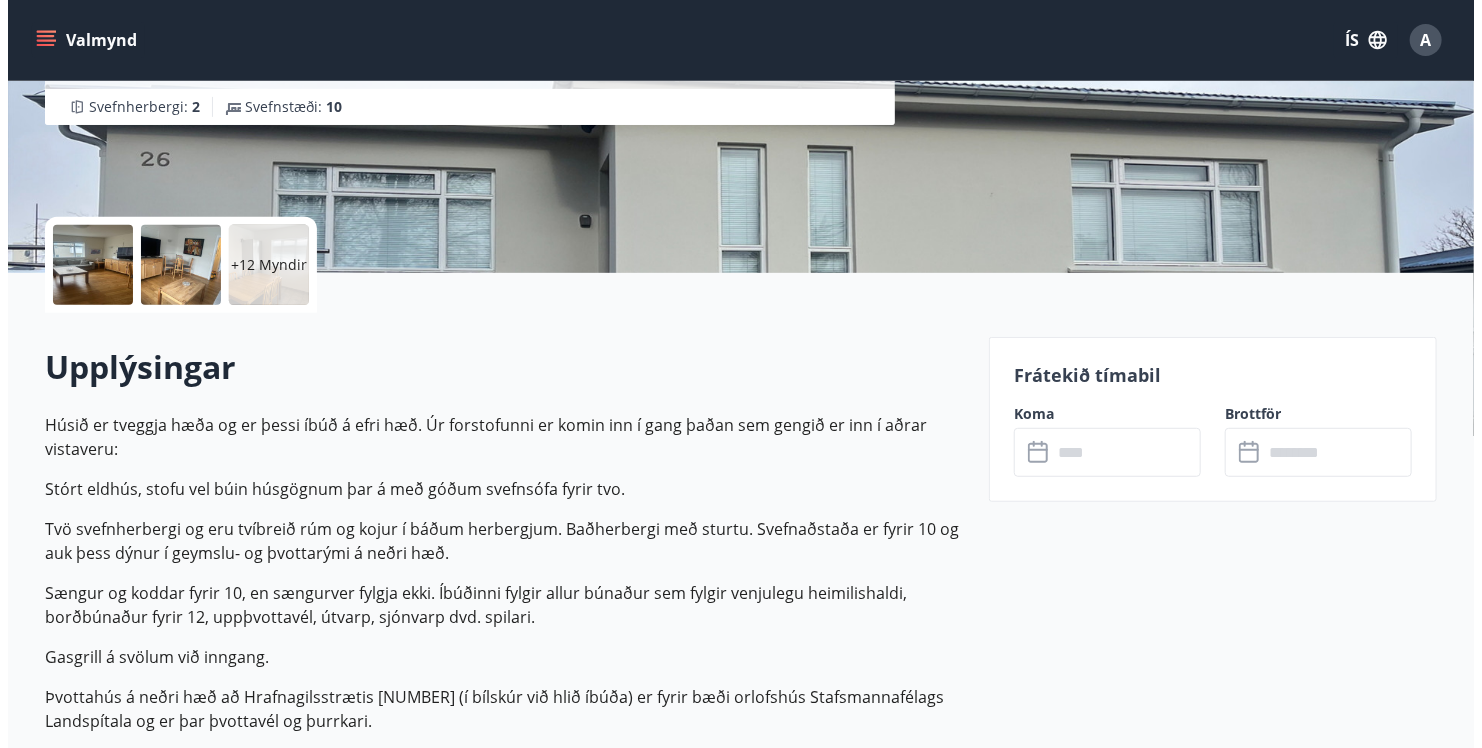 scroll, scrollTop: 333, scrollLeft: 0, axis: vertical 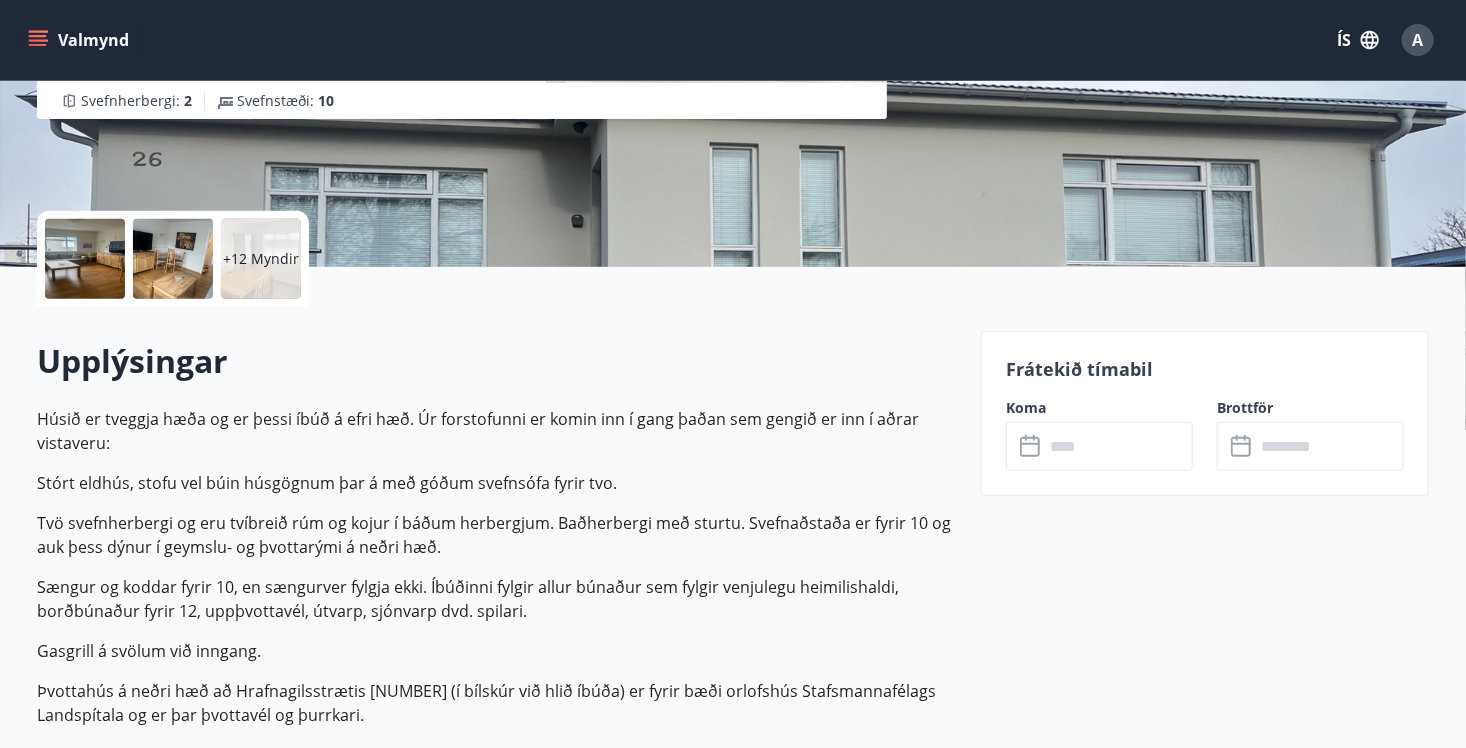 click at bounding box center (85, 259) 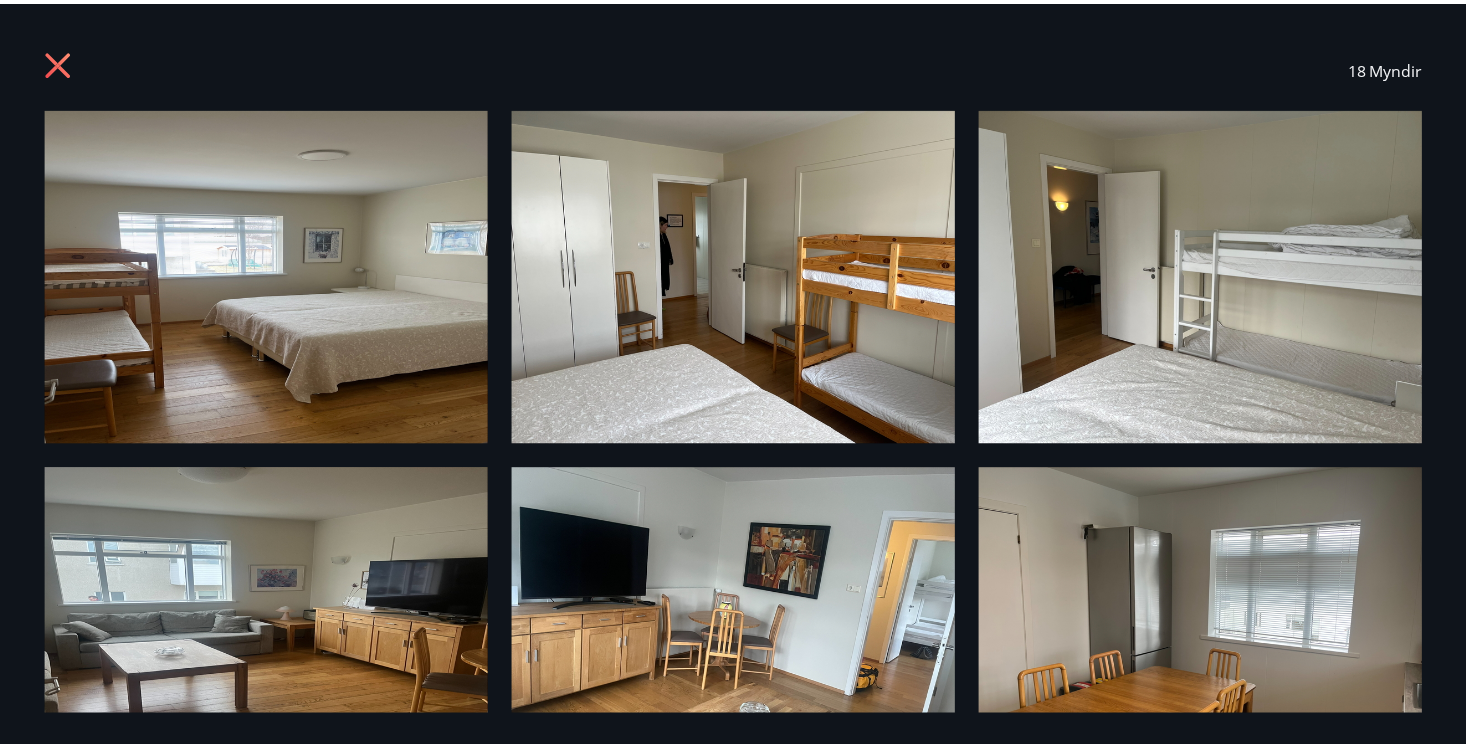 scroll, scrollTop: 0, scrollLeft: 0, axis: both 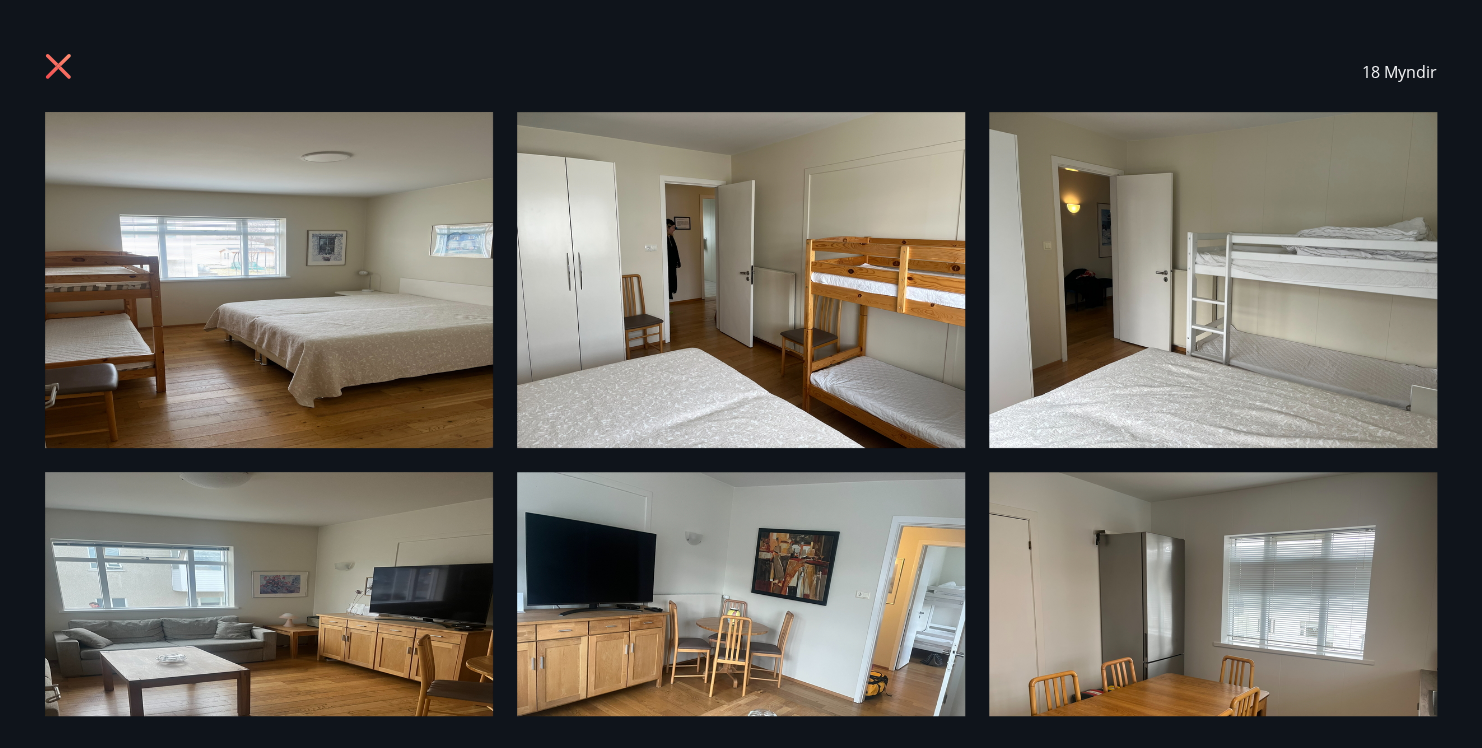 click on "18   Myndir" at bounding box center (741, 72) 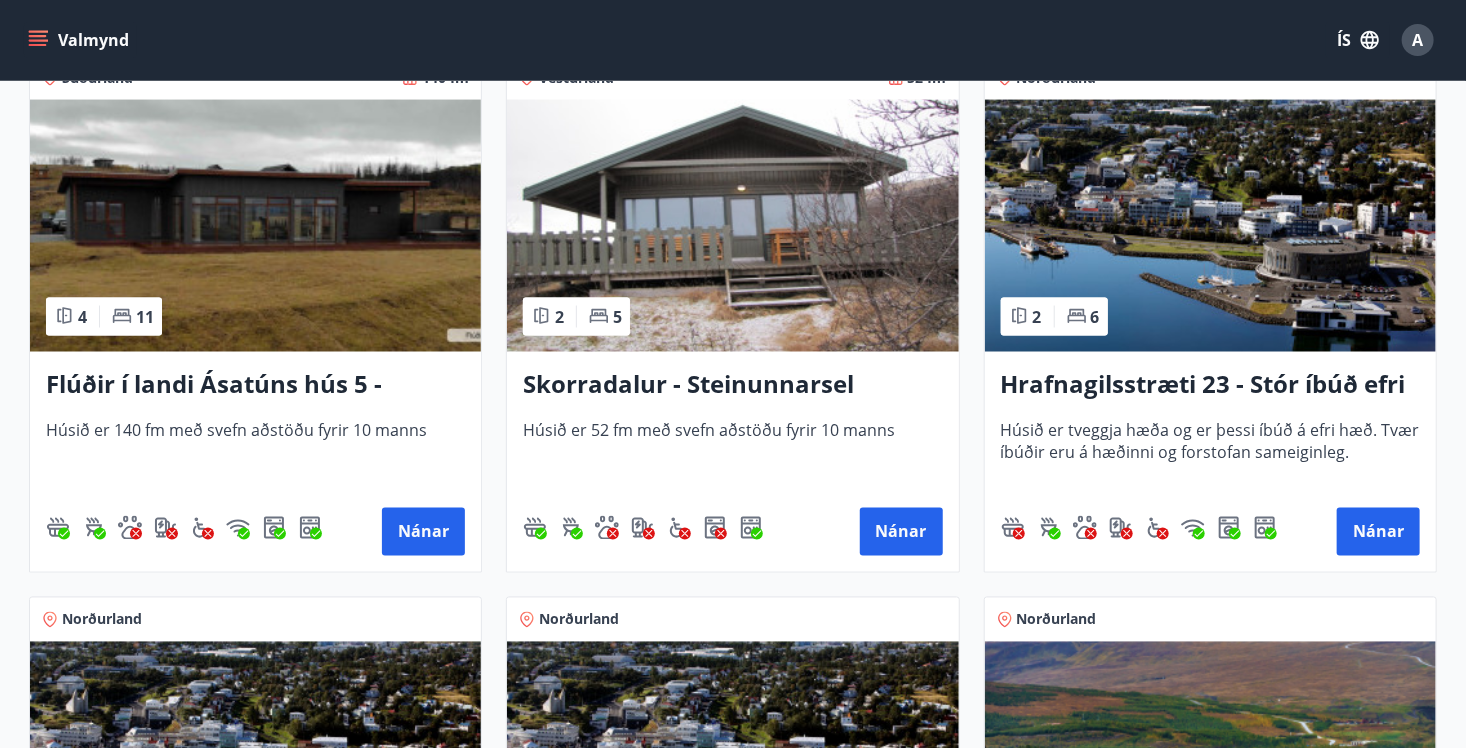 scroll, scrollTop: 1466, scrollLeft: 0, axis: vertical 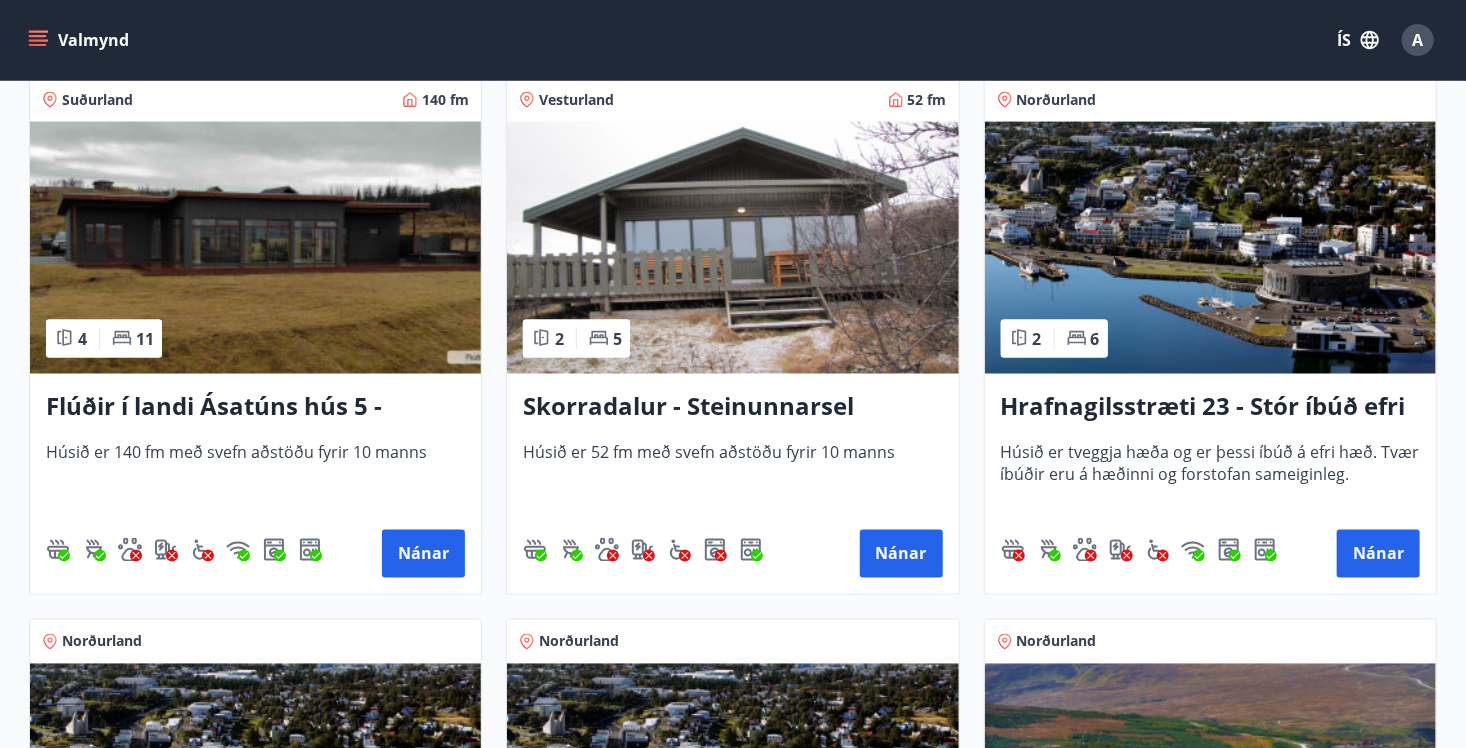 click on "Hrafnagilsstræti 23 - Stór íbúð efri hæð íbúð 1" at bounding box center [1210, 408] 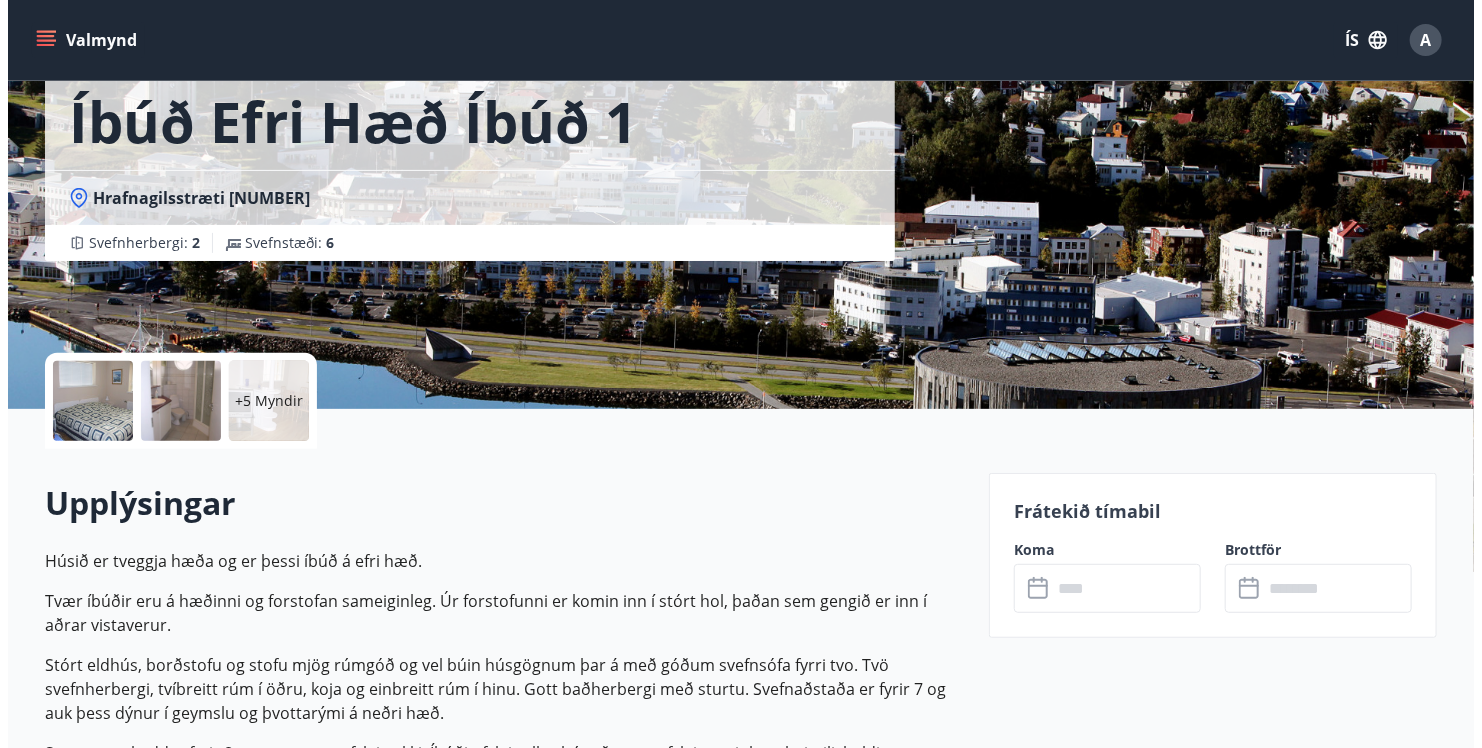 scroll, scrollTop: 200, scrollLeft: 0, axis: vertical 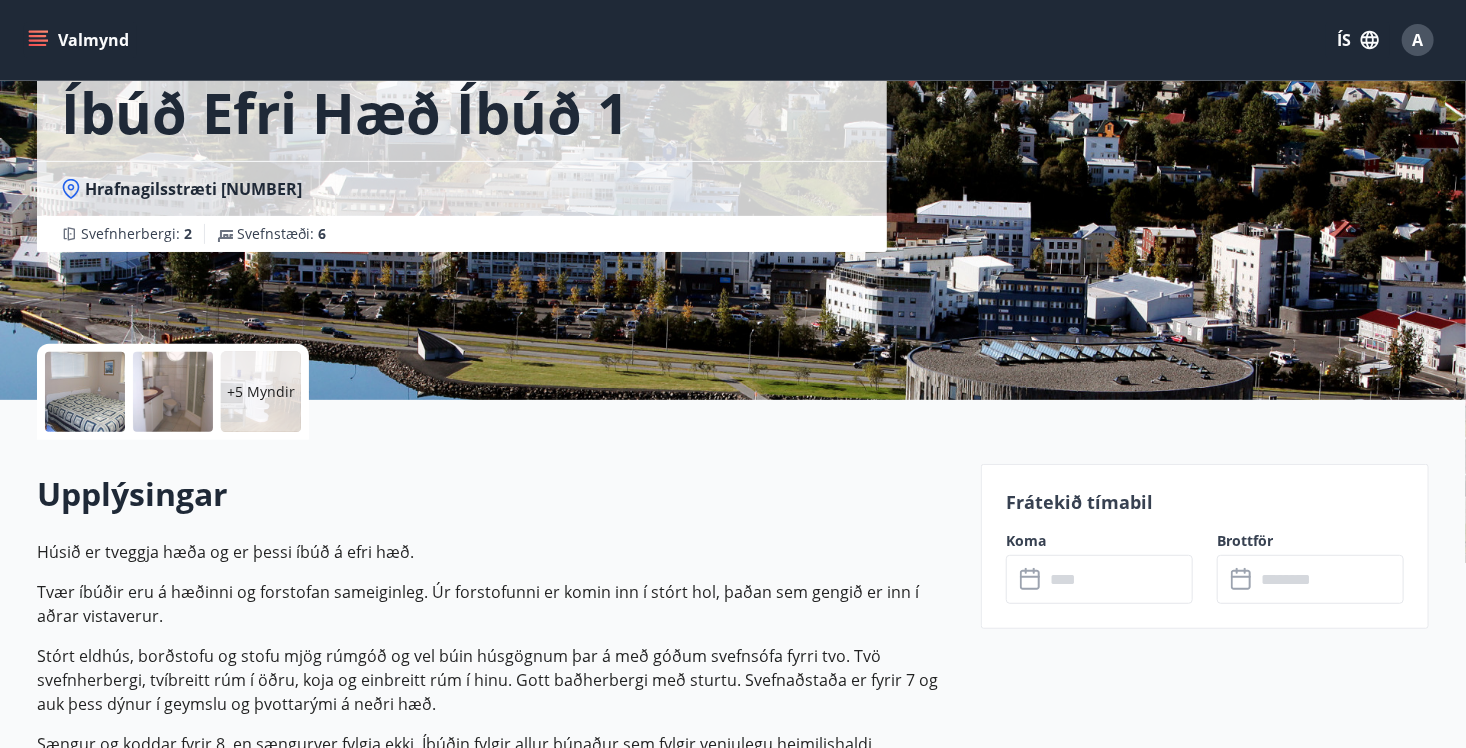 click at bounding box center [85, 392] 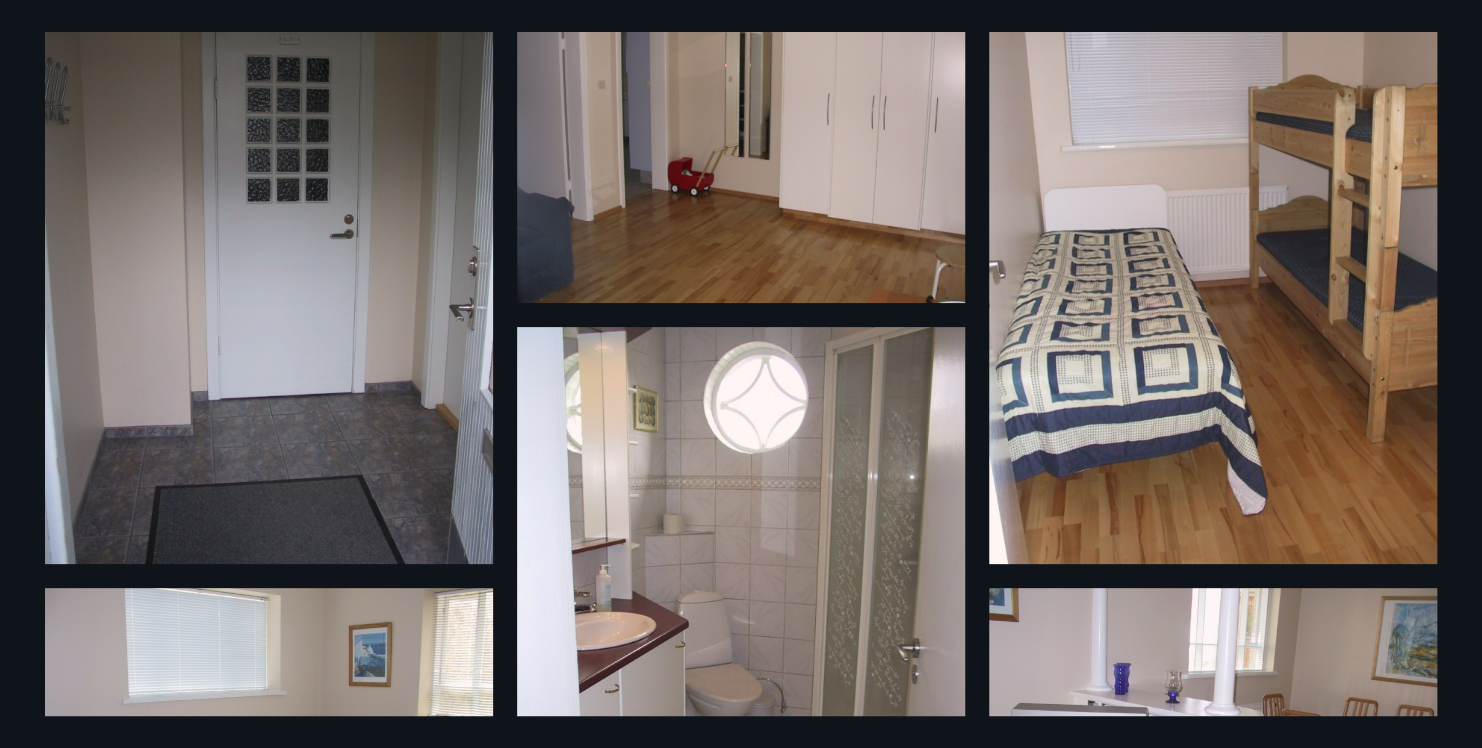scroll, scrollTop: 0, scrollLeft: 0, axis: both 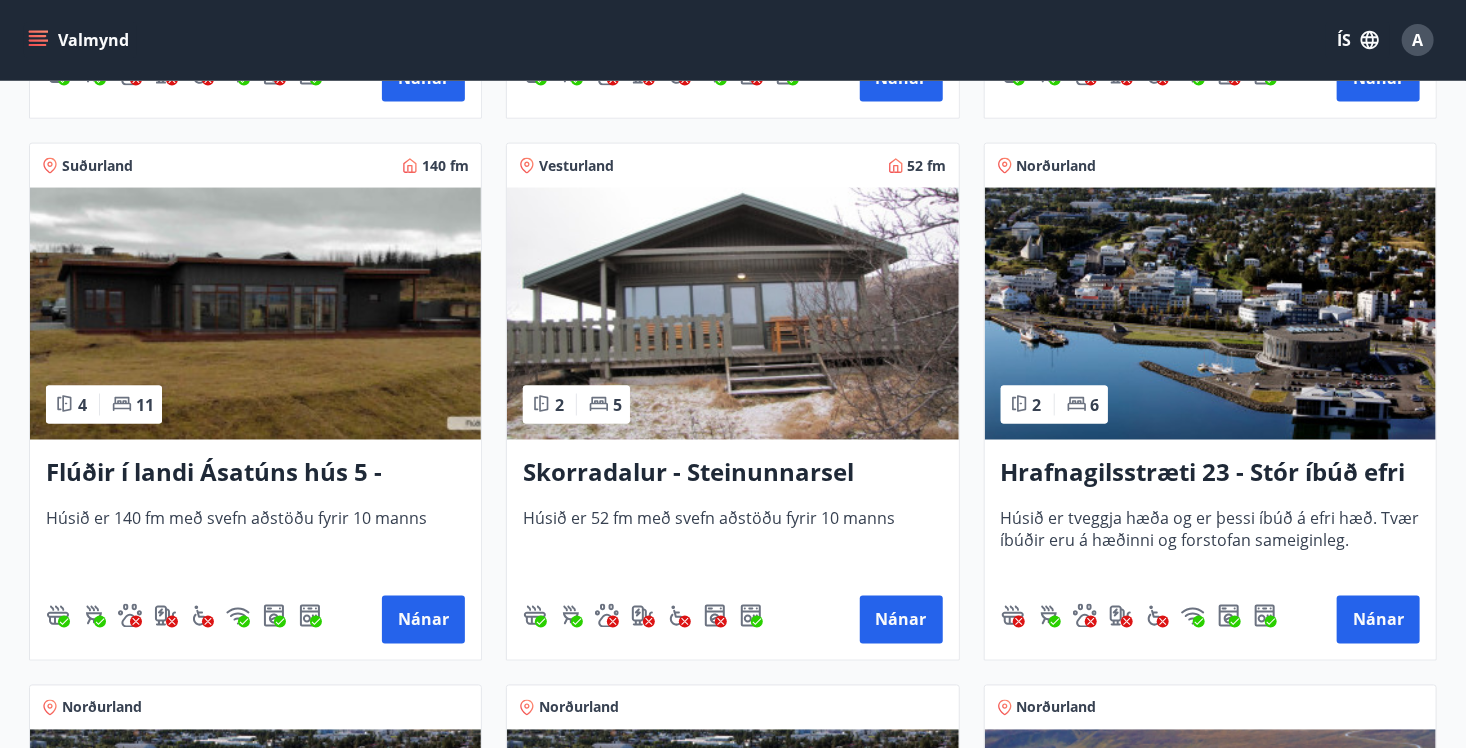 click at bounding box center [255, 314] 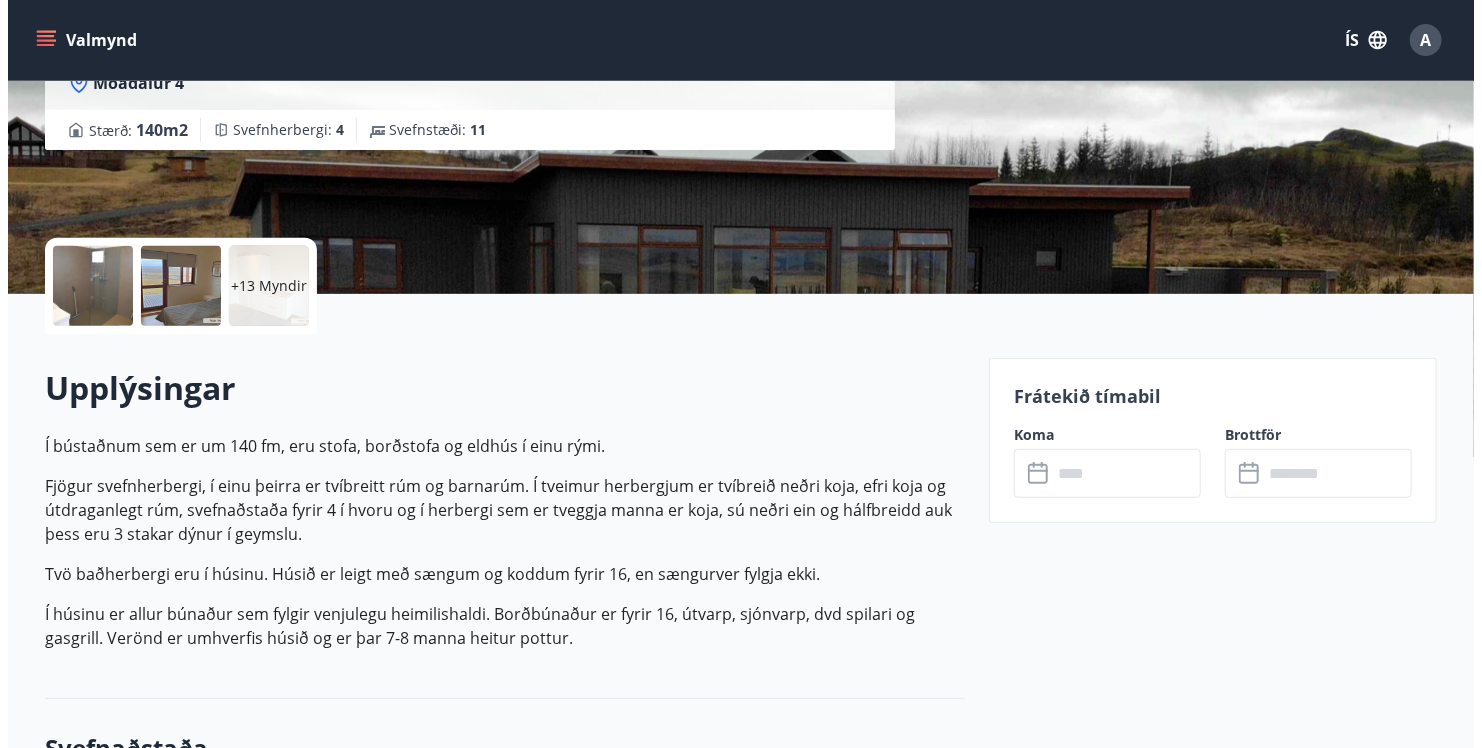scroll, scrollTop: 333, scrollLeft: 0, axis: vertical 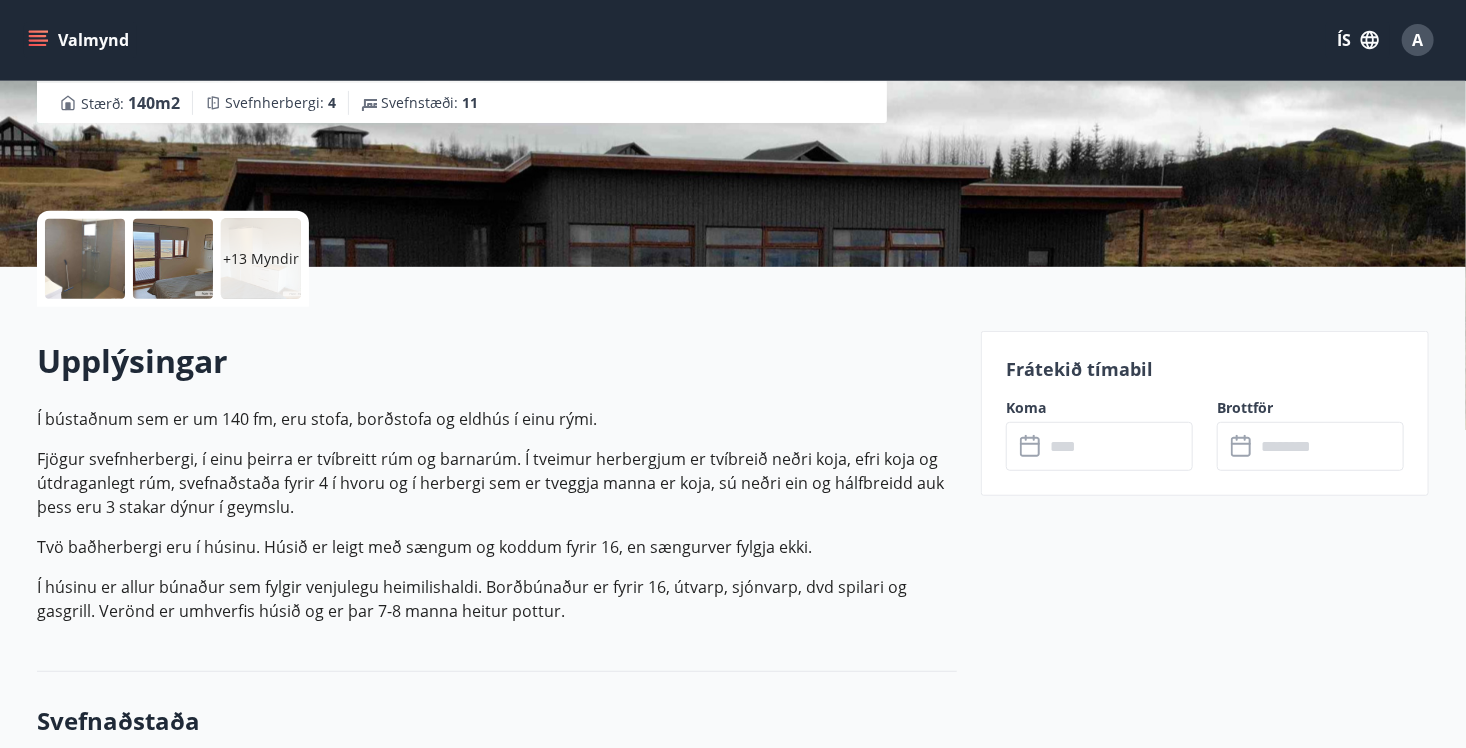 click on "+13 Myndir" at bounding box center [261, 259] 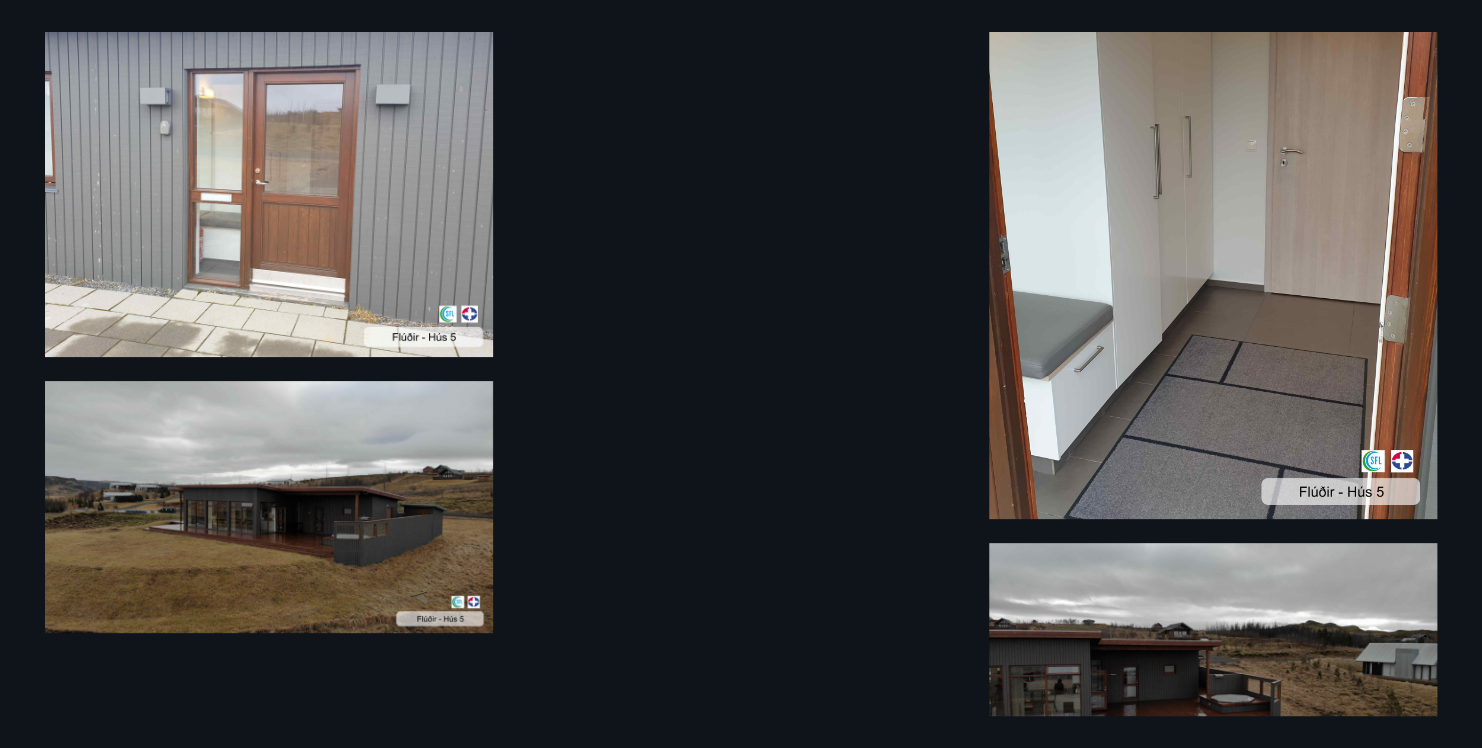 scroll, scrollTop: 2237, scrollLeft: 0, axis: vertical 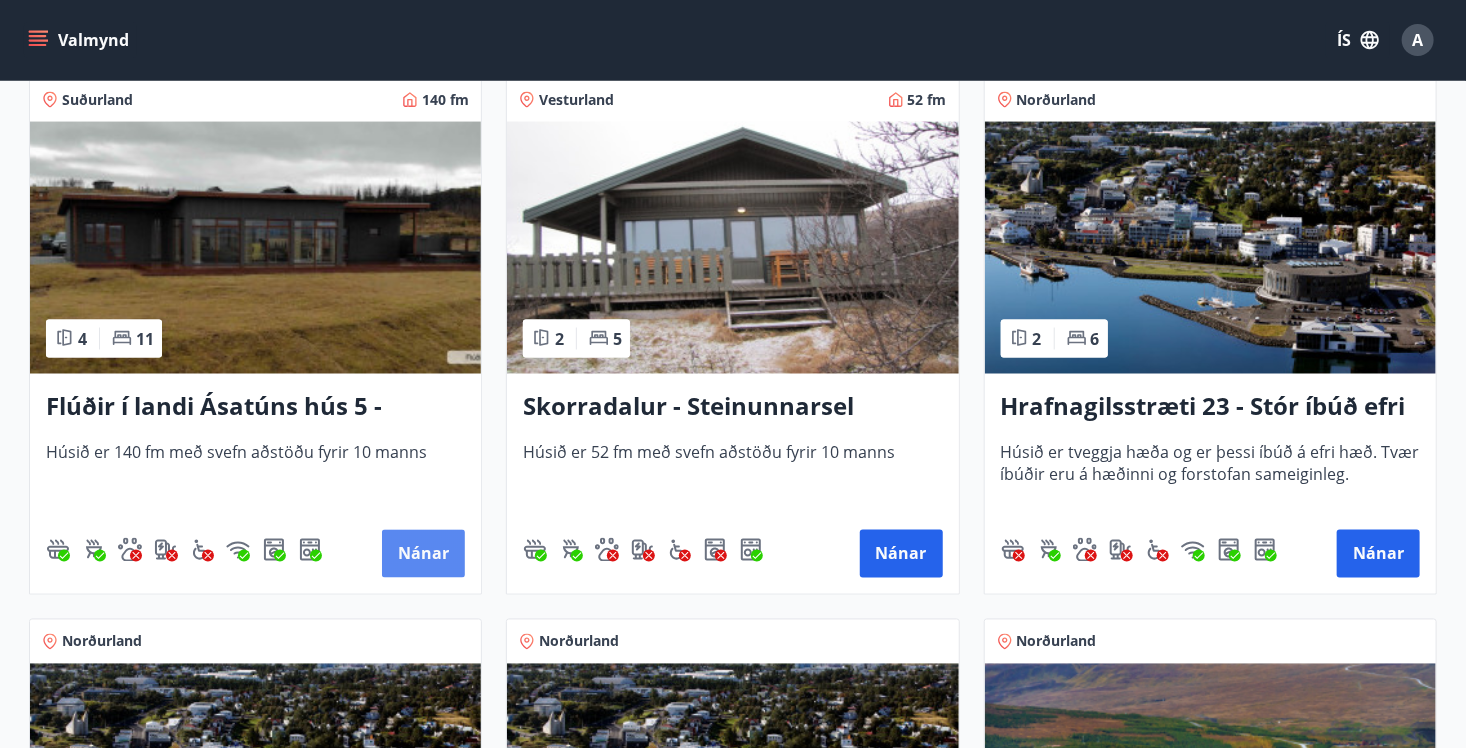 click on "Nánar" at bounding box center (423, 554) 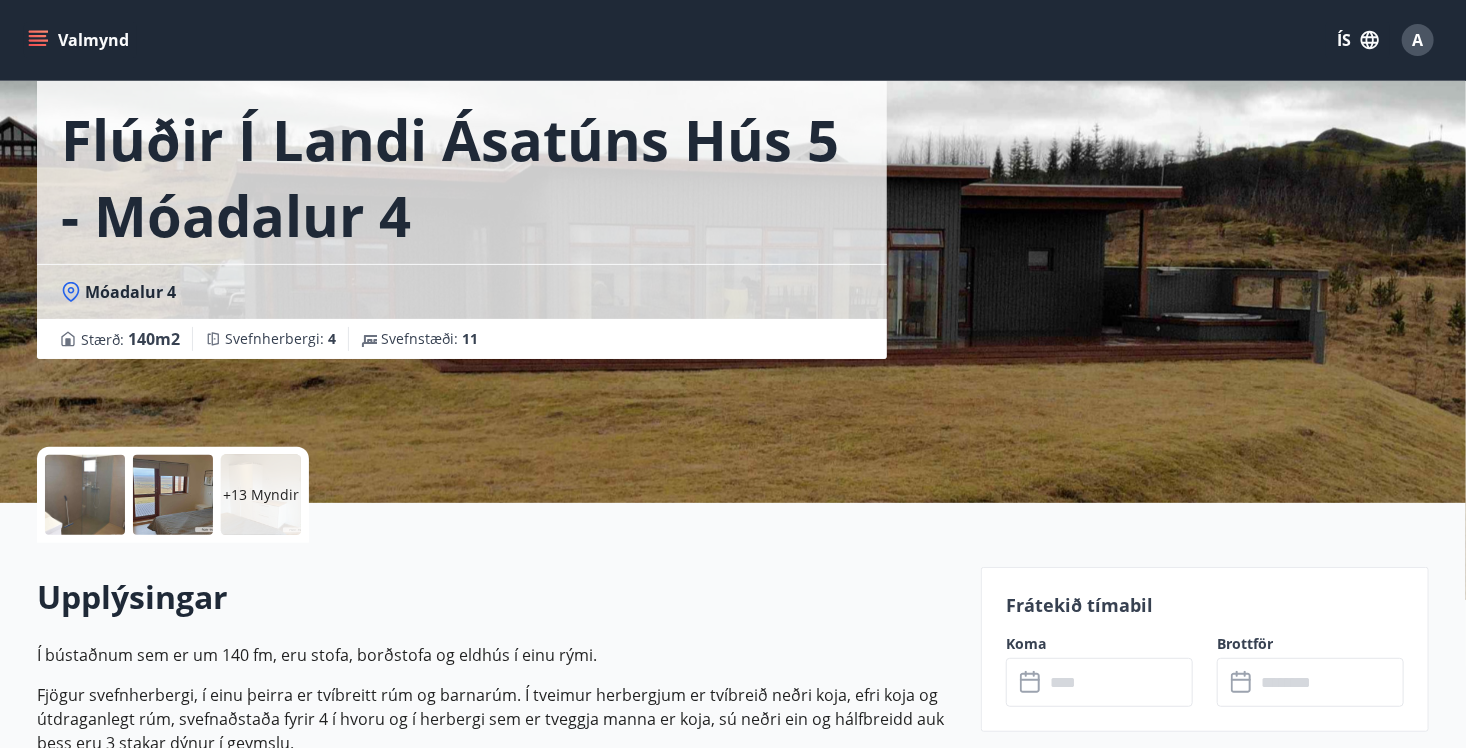 scroll, scrollTop: 0, scrollLeft: 0, axis: both 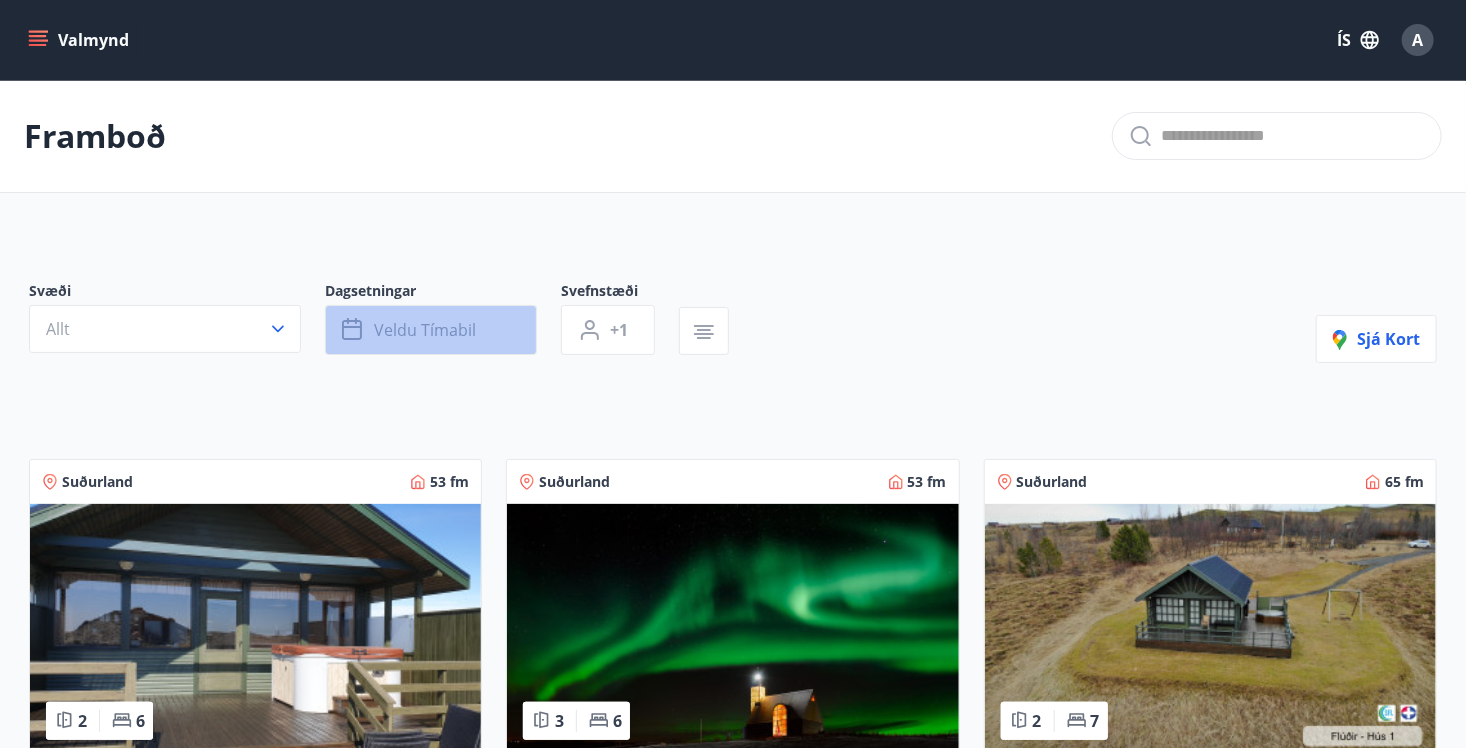 click on "Veldu tímabil" at bounding box center (425, 330) 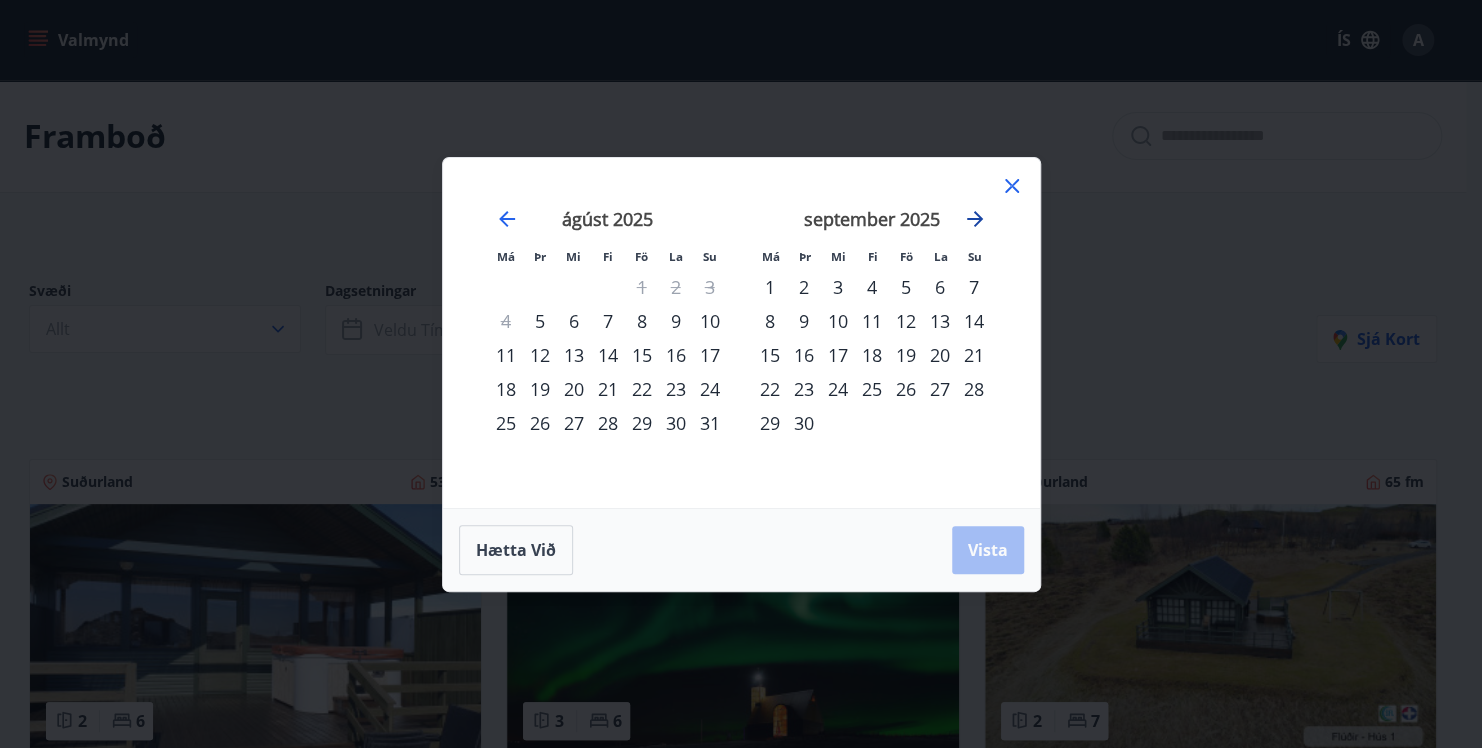 click 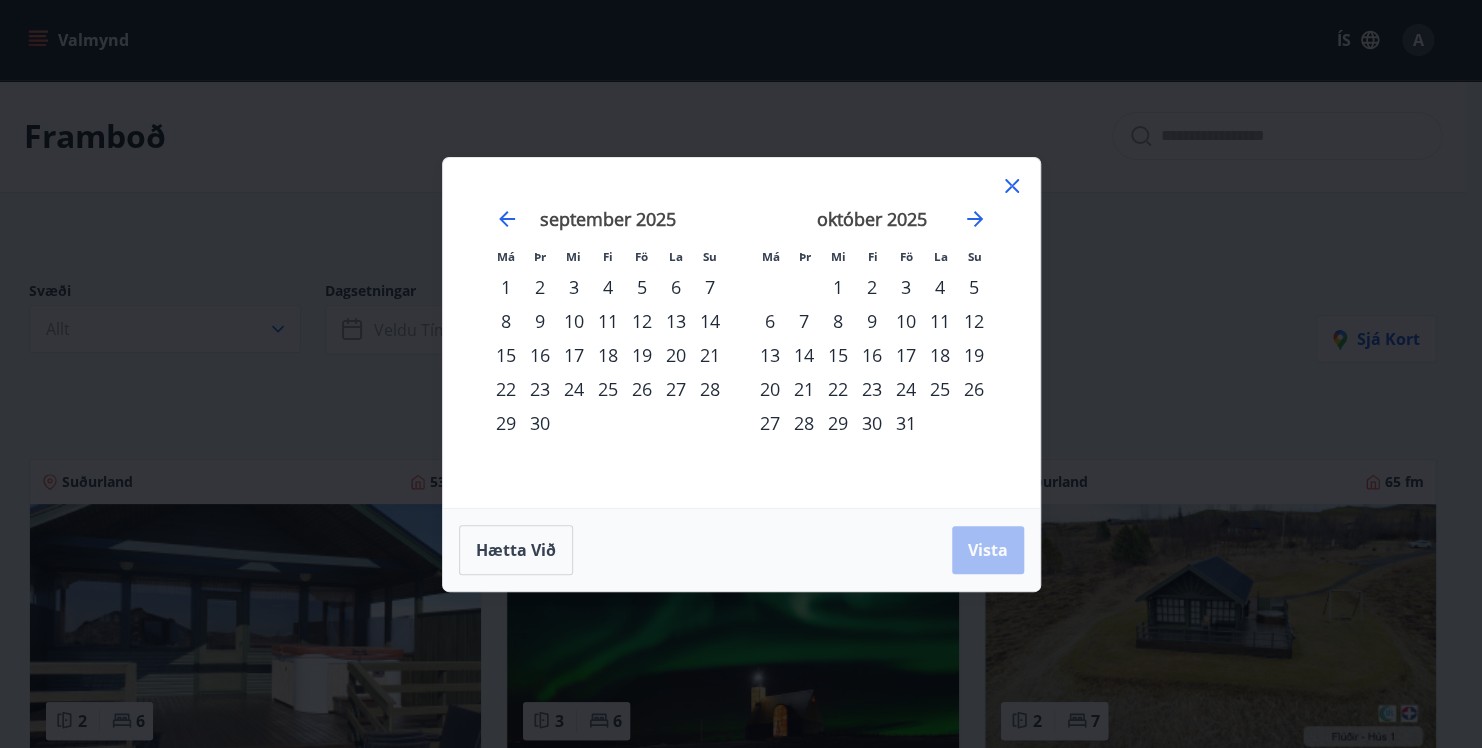 click on "11" at bounding box center (940, 321) 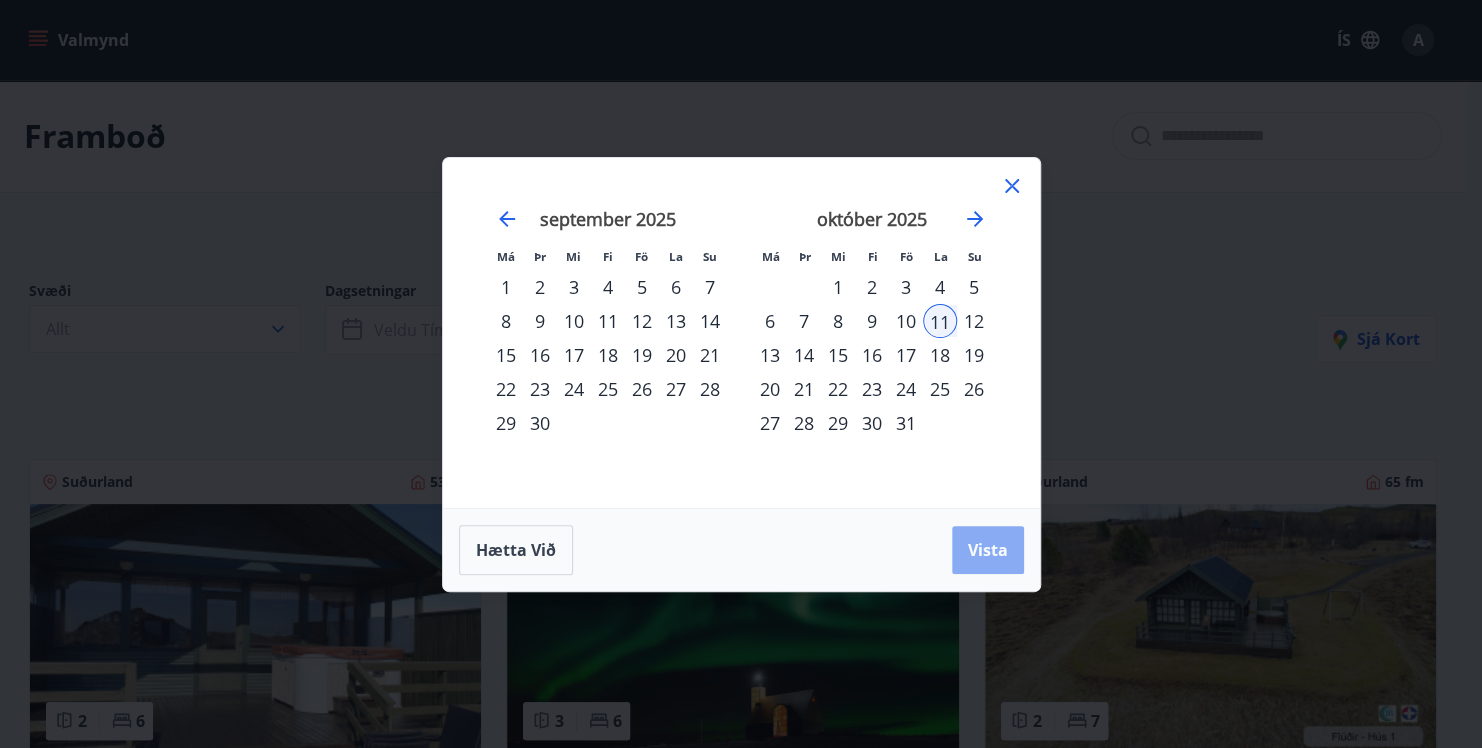 click on "Vista" at bounding box center (988, 550) 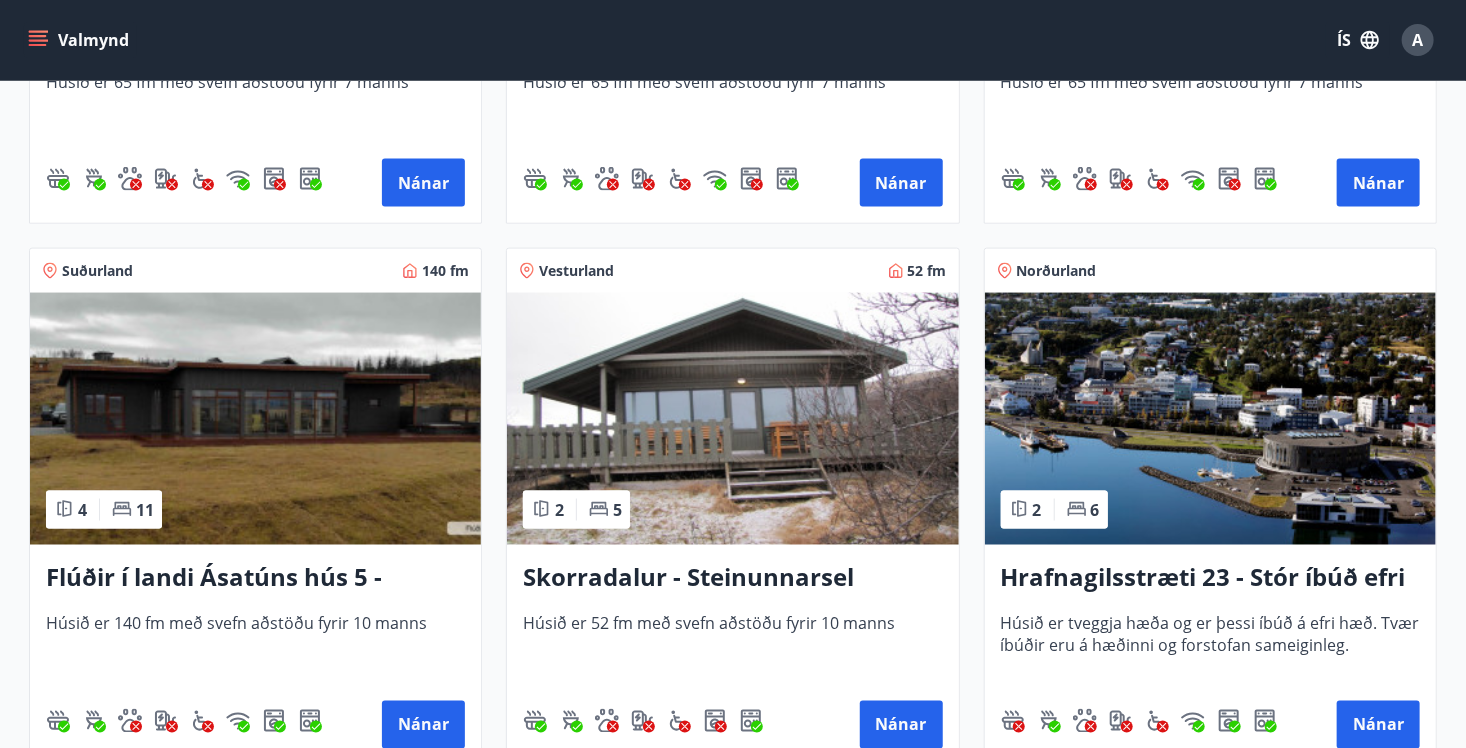 scroll, scrollTop: 1400, scrollLeft: 0, axis: vertical 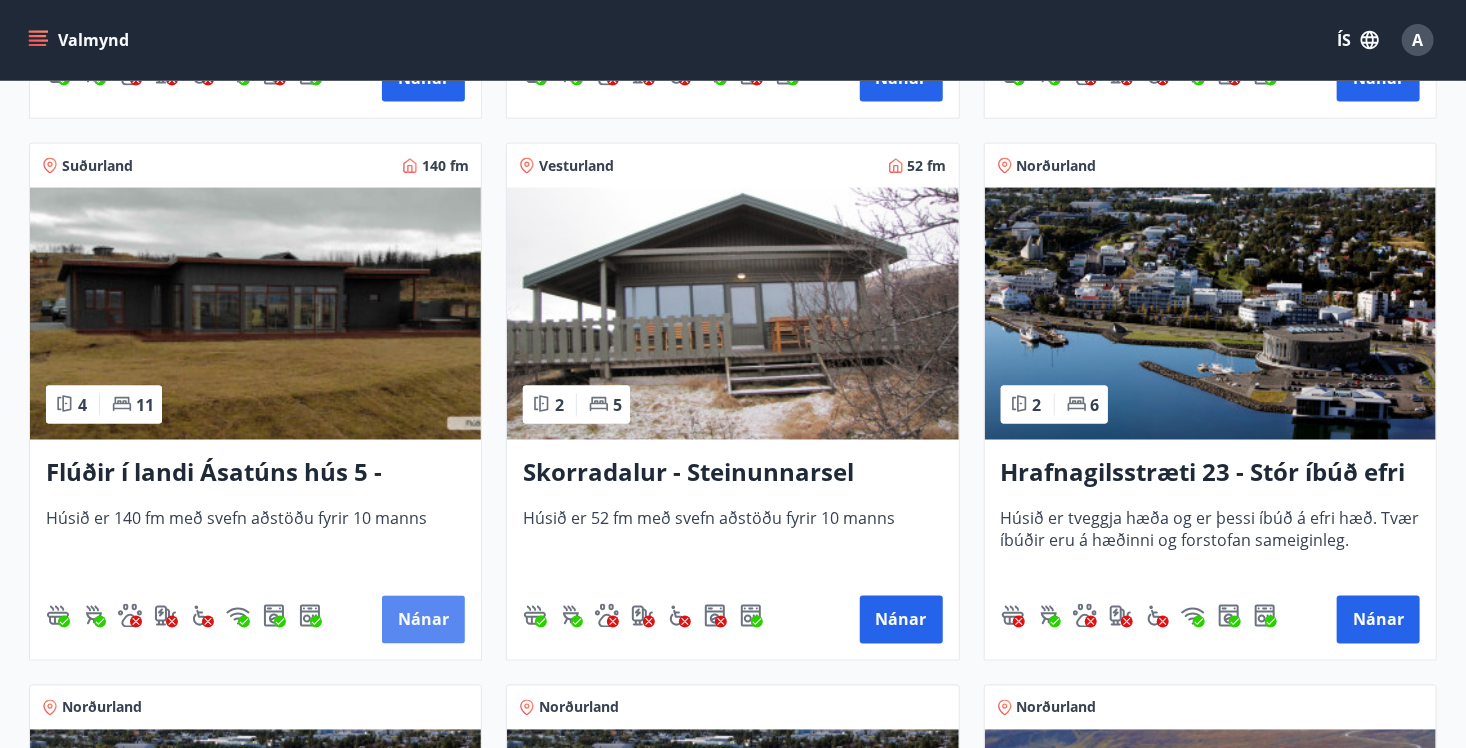 click on "Nánar" at bounding box center (423, 620) 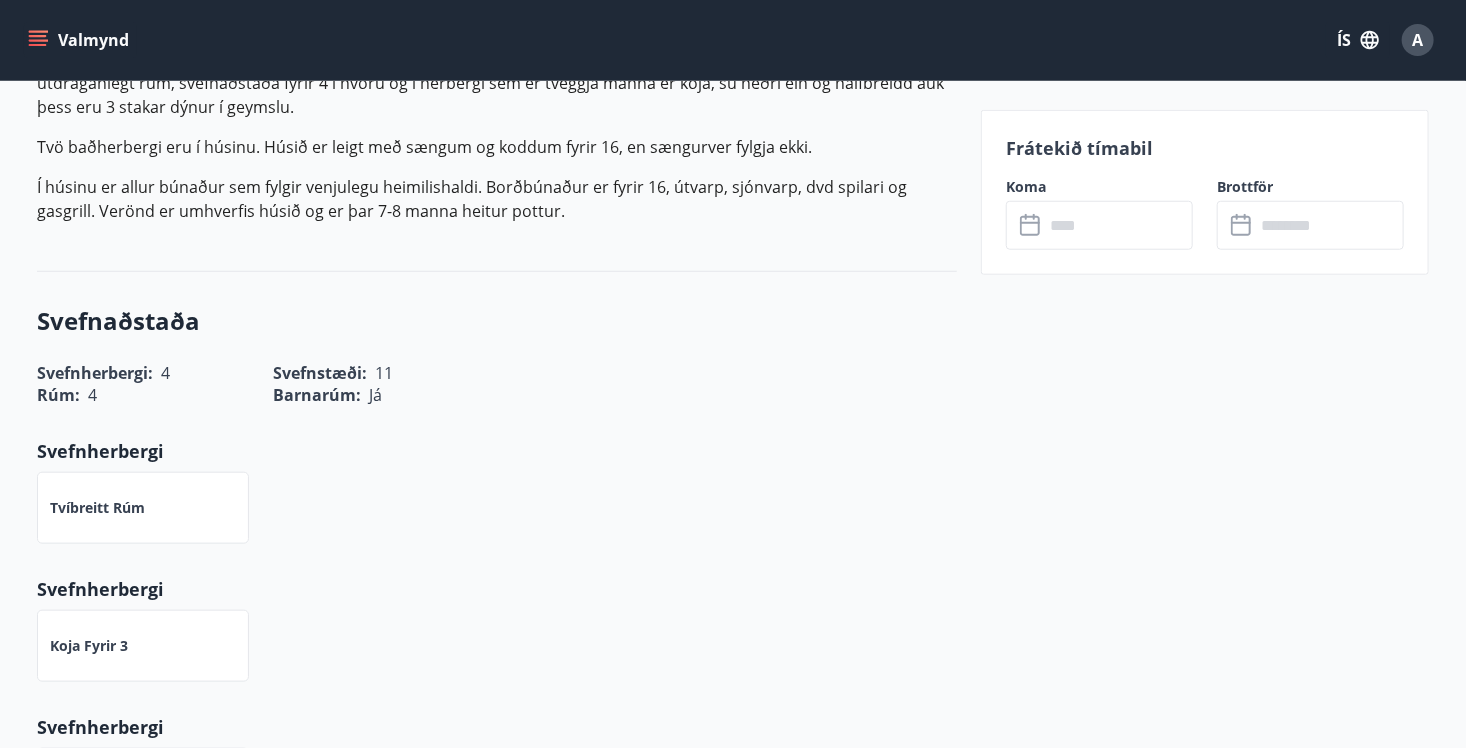 scroll, scrollTop: 466, scrollLeft: 0, axis: vertical 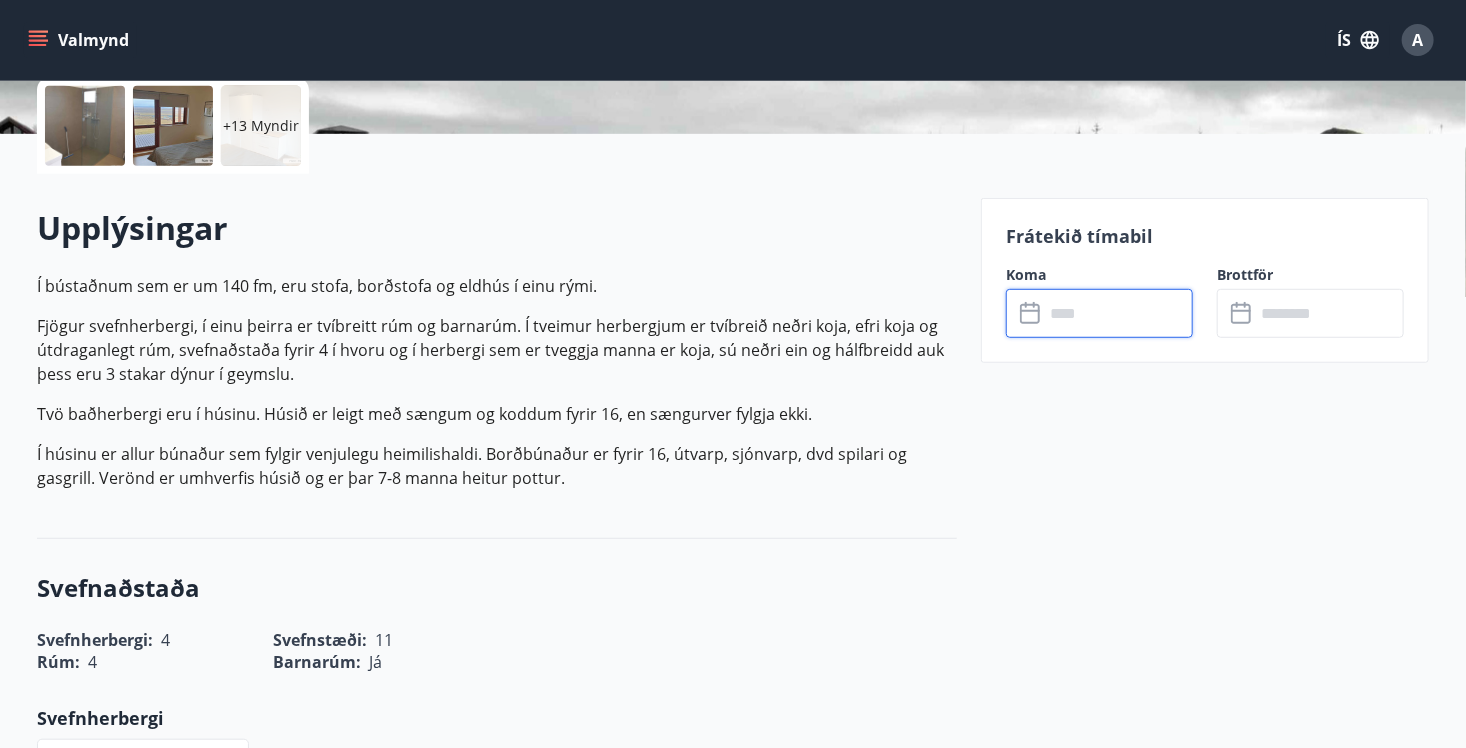 click at bounding box center [1118, 313] 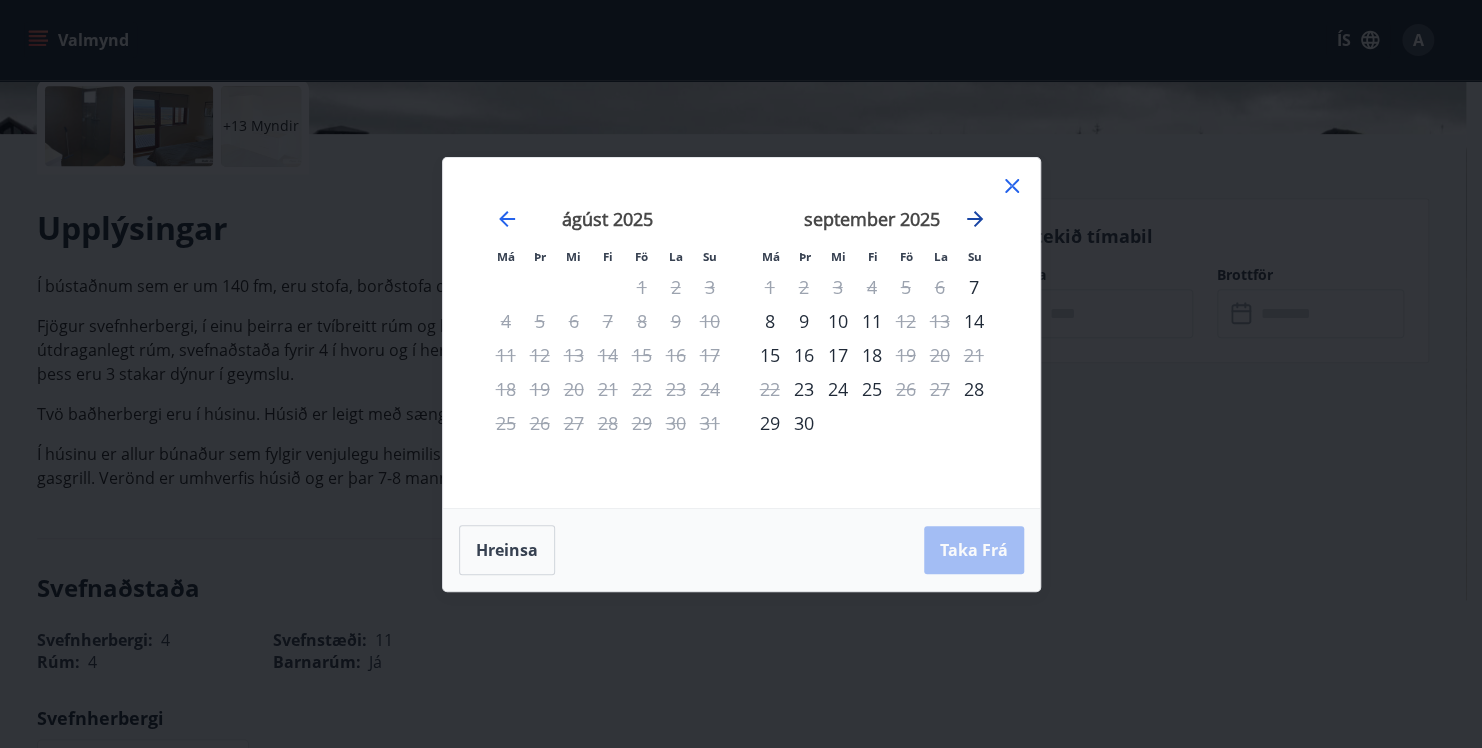 click 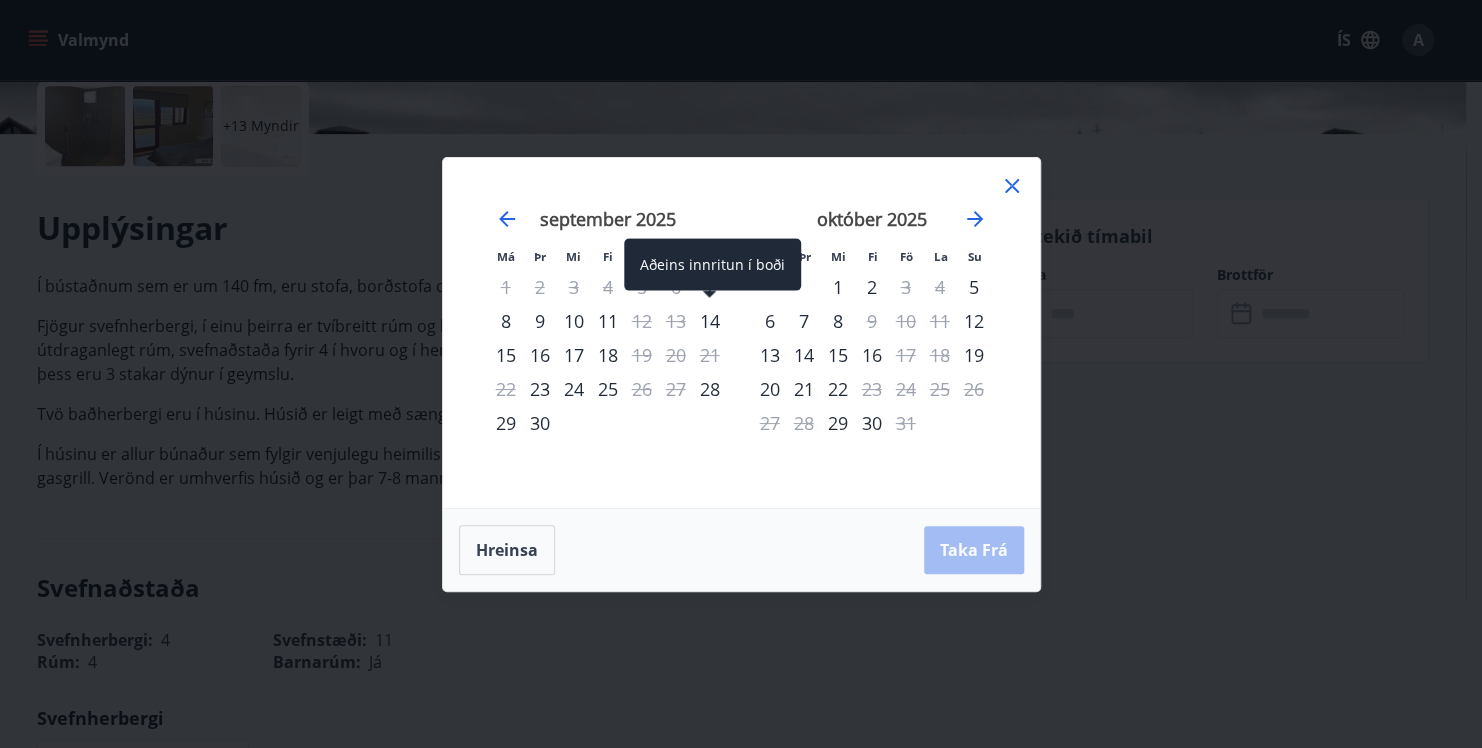 click on "14" at bounding box center [710, 321] 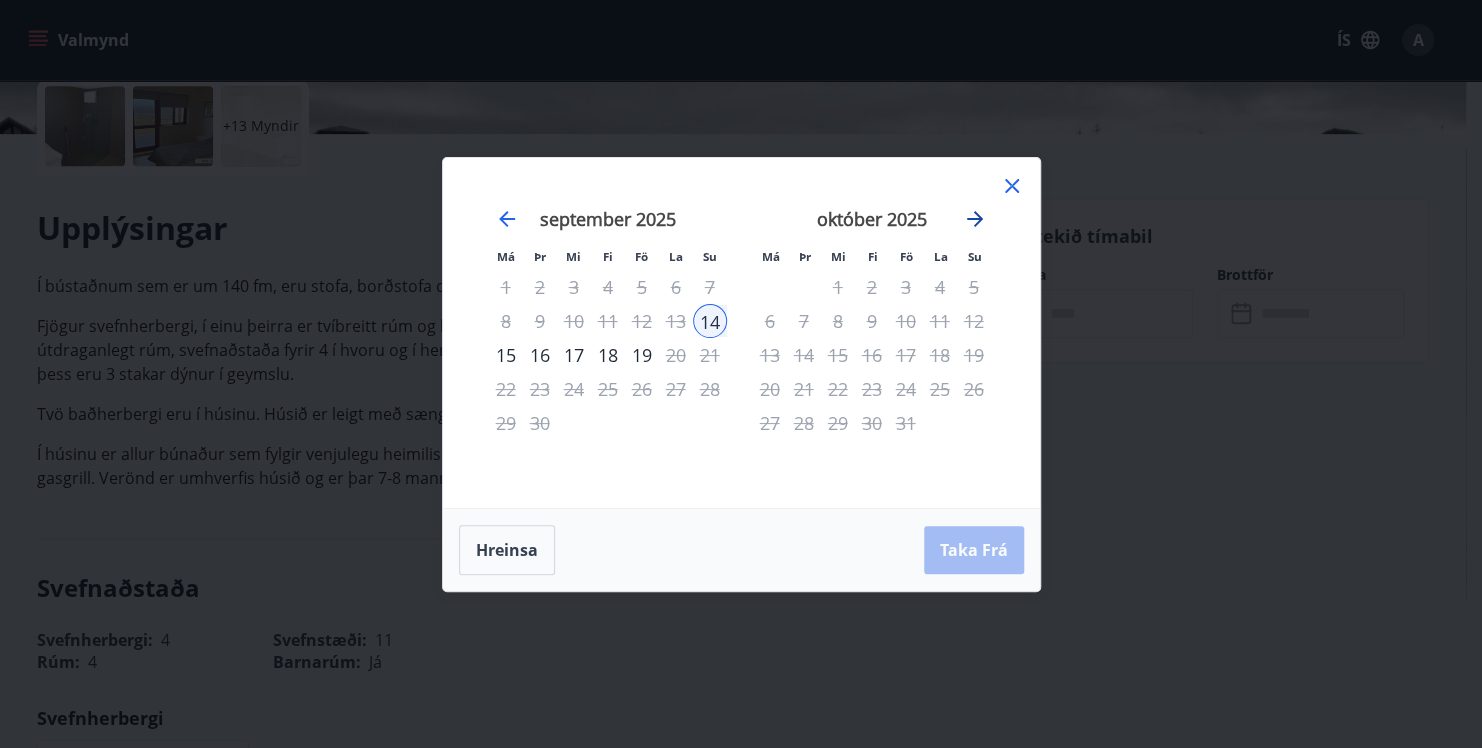 click 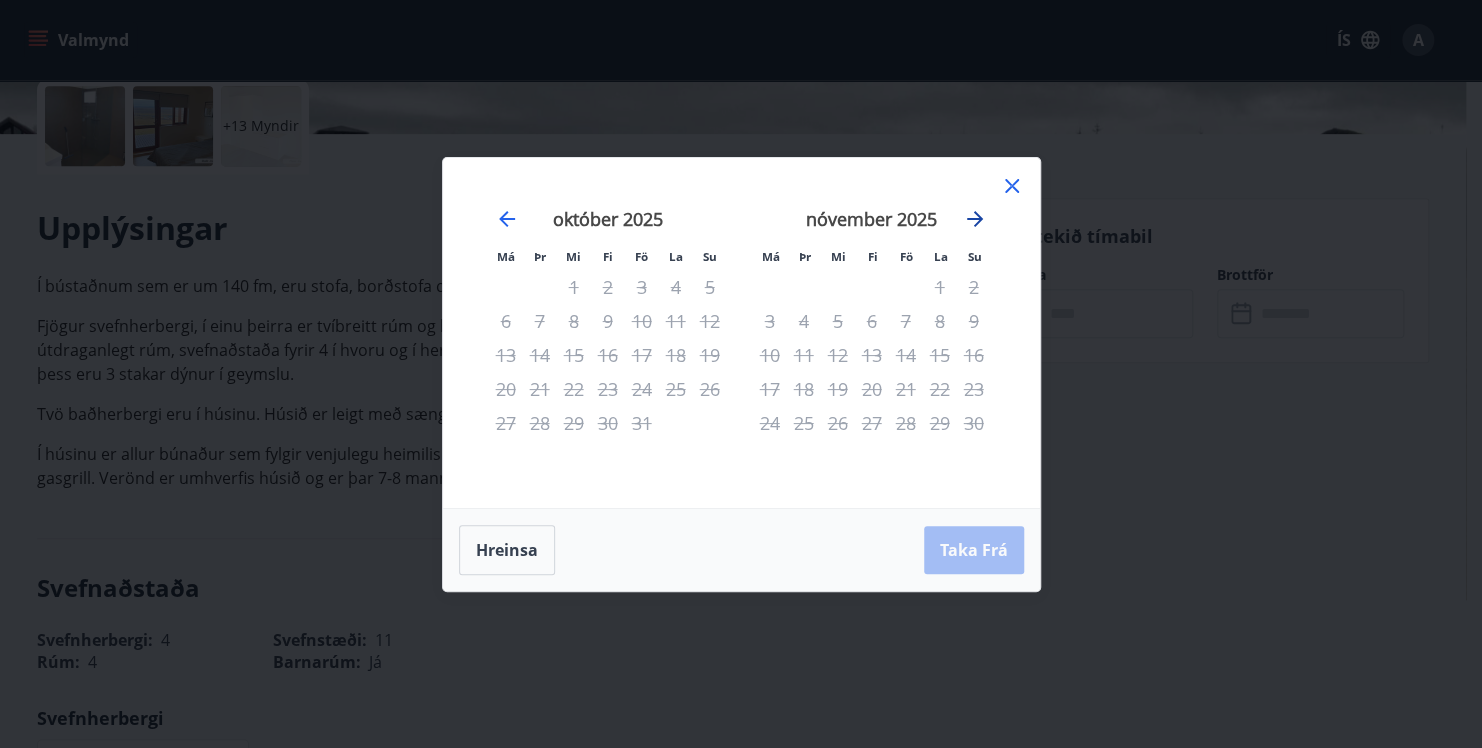 click 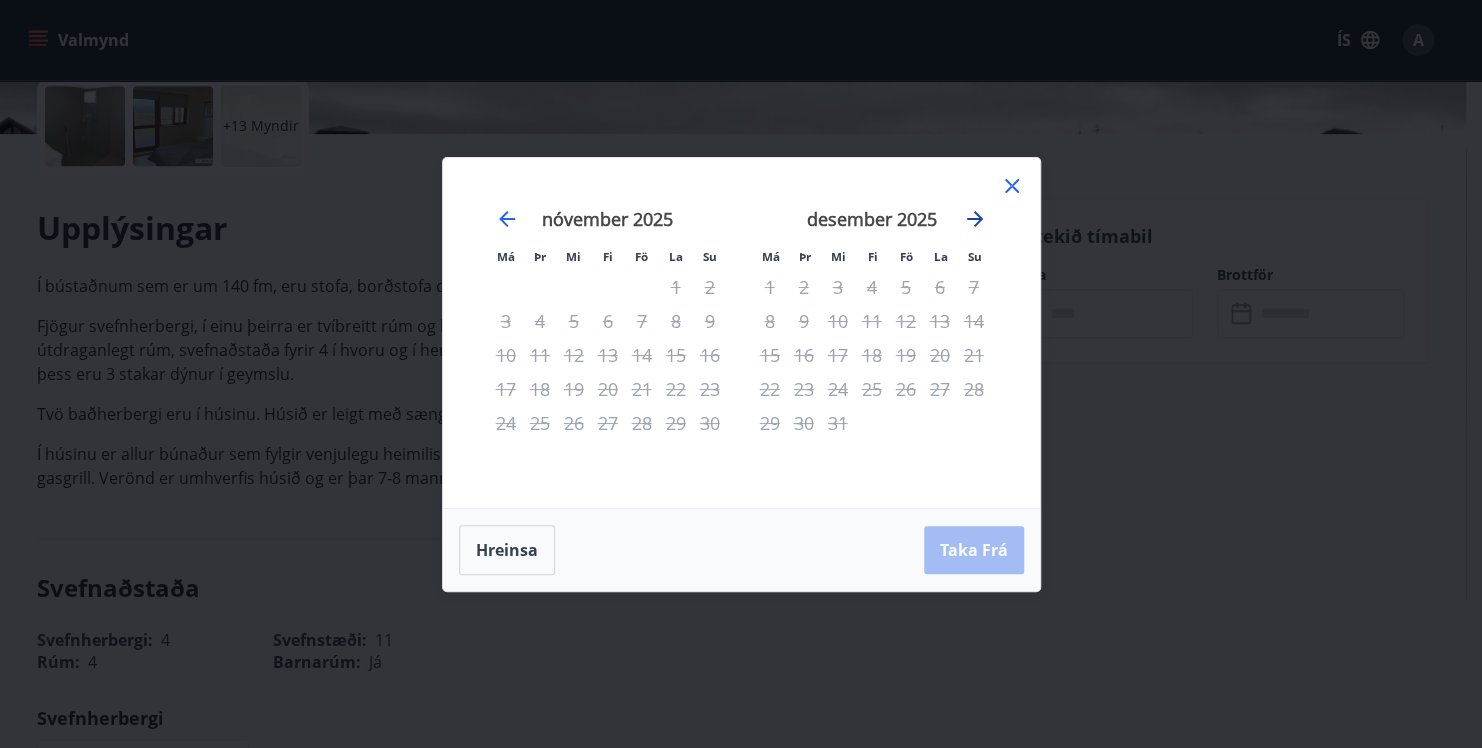 click 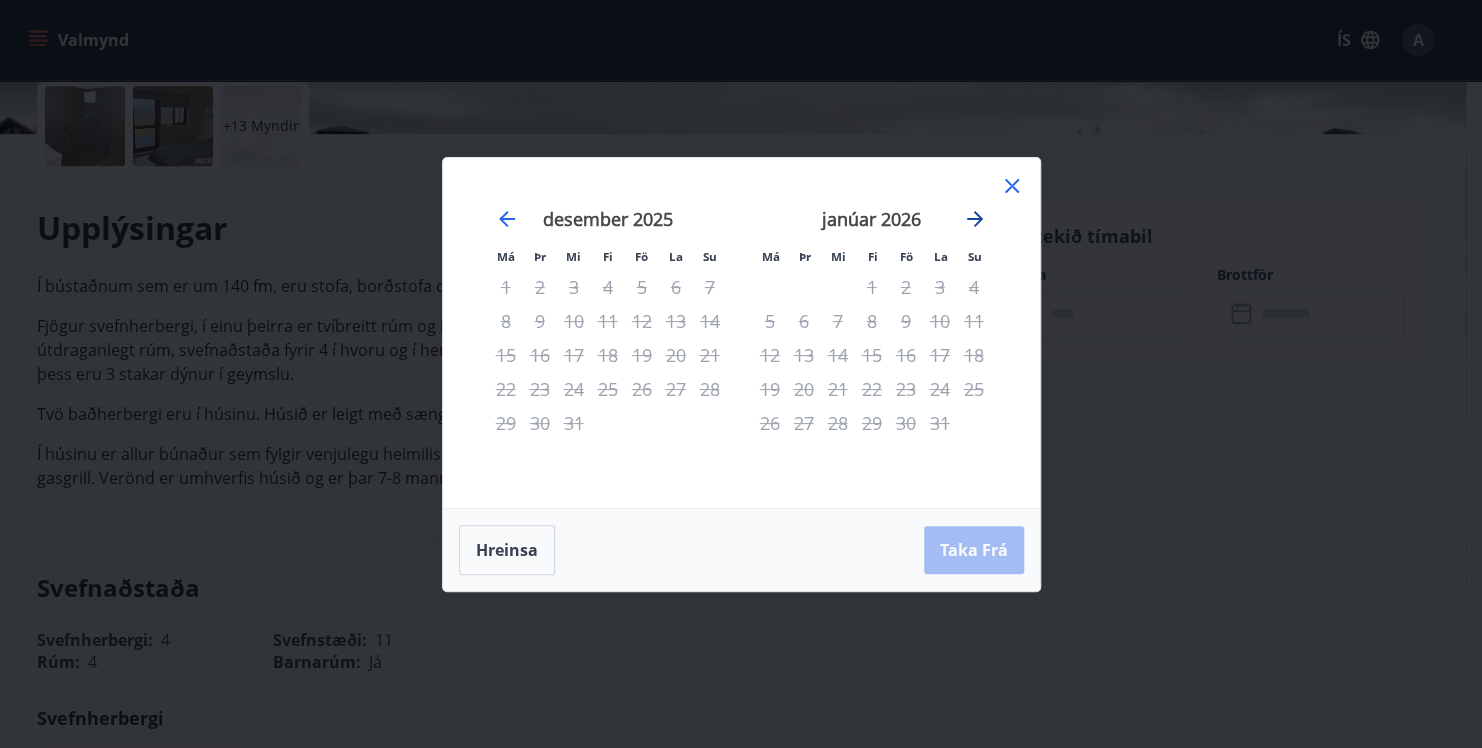 click 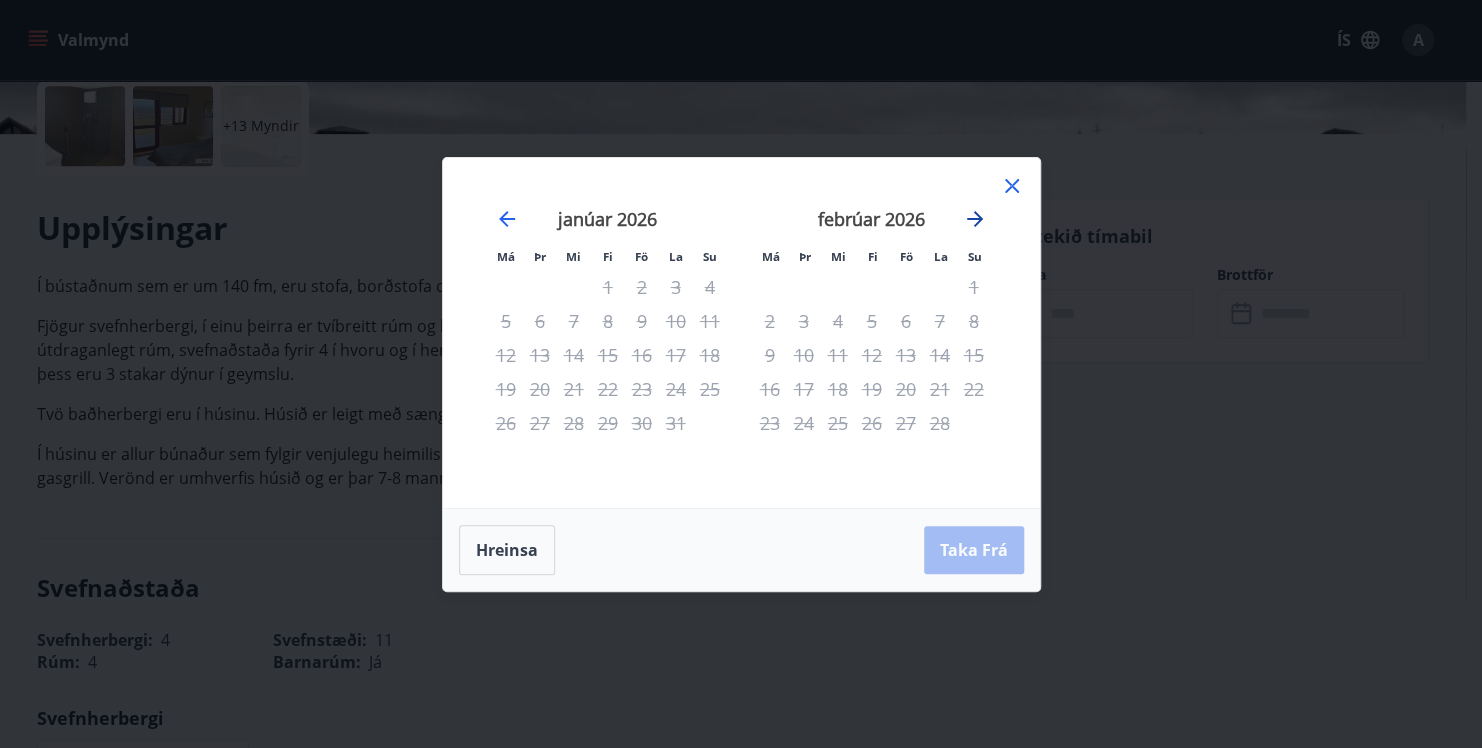 click 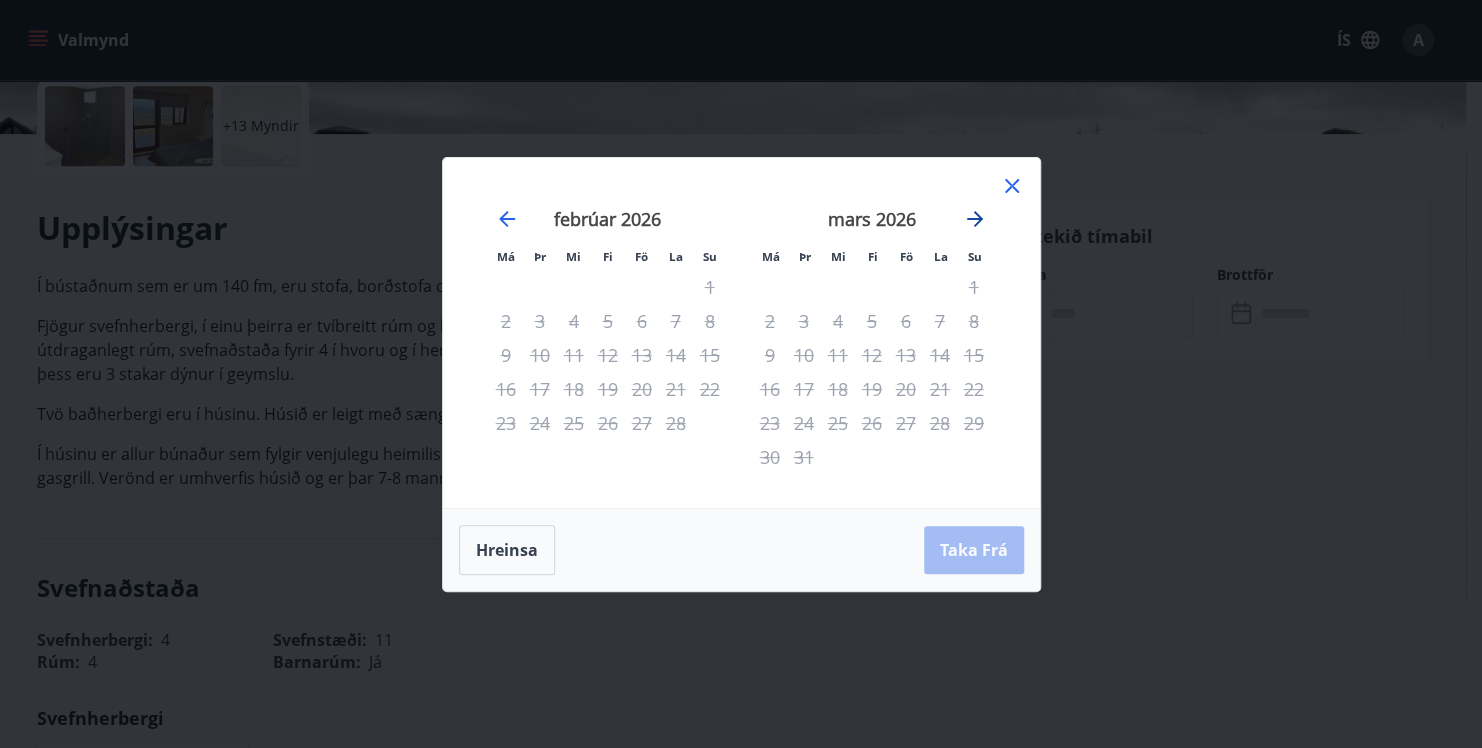click 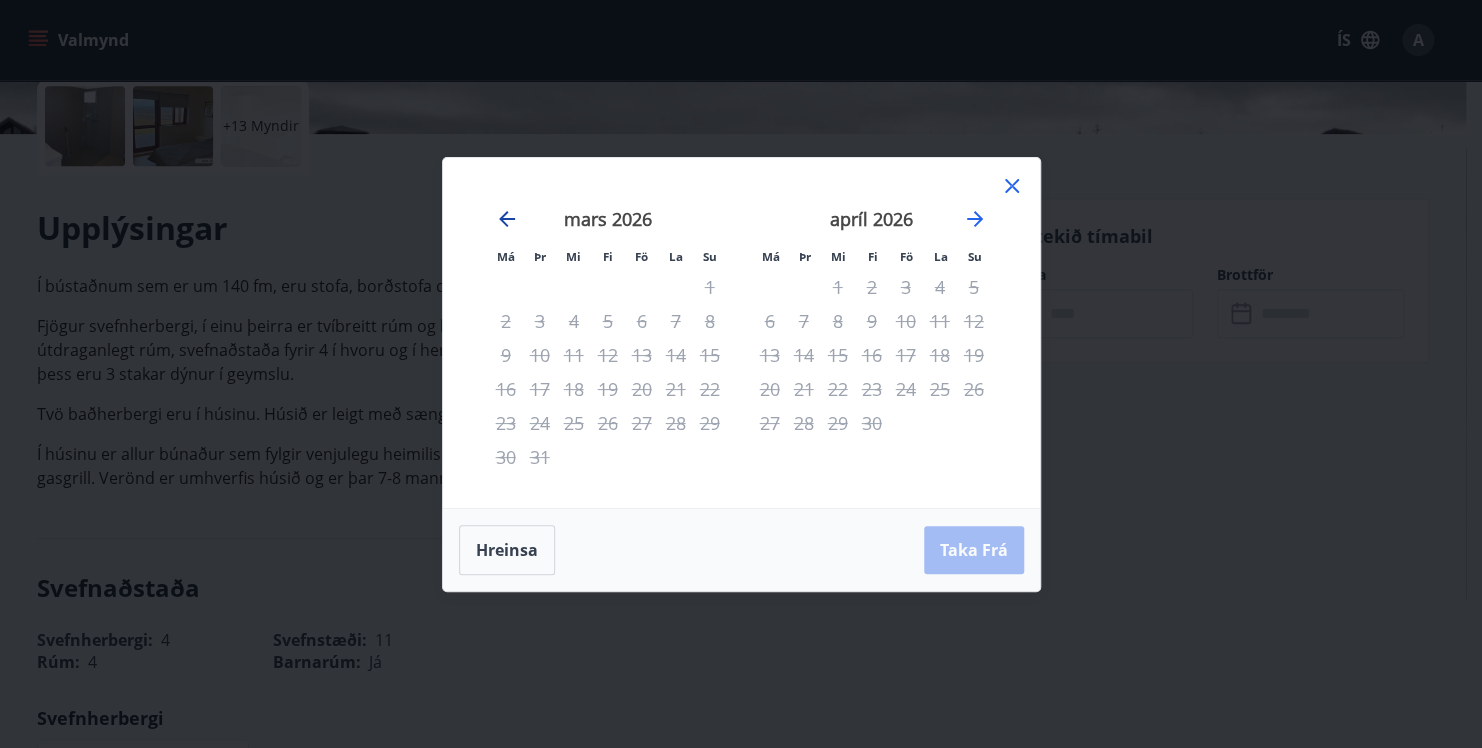 click 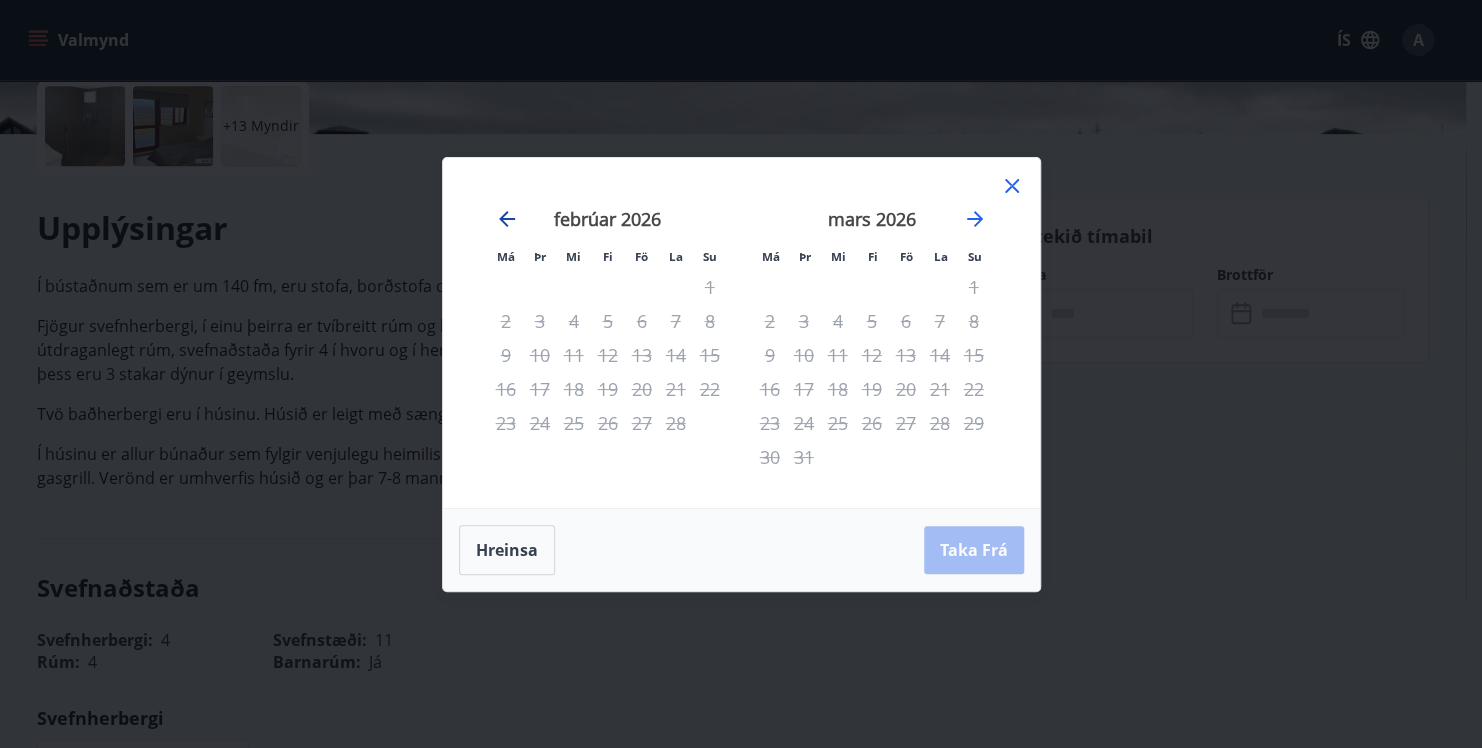 click 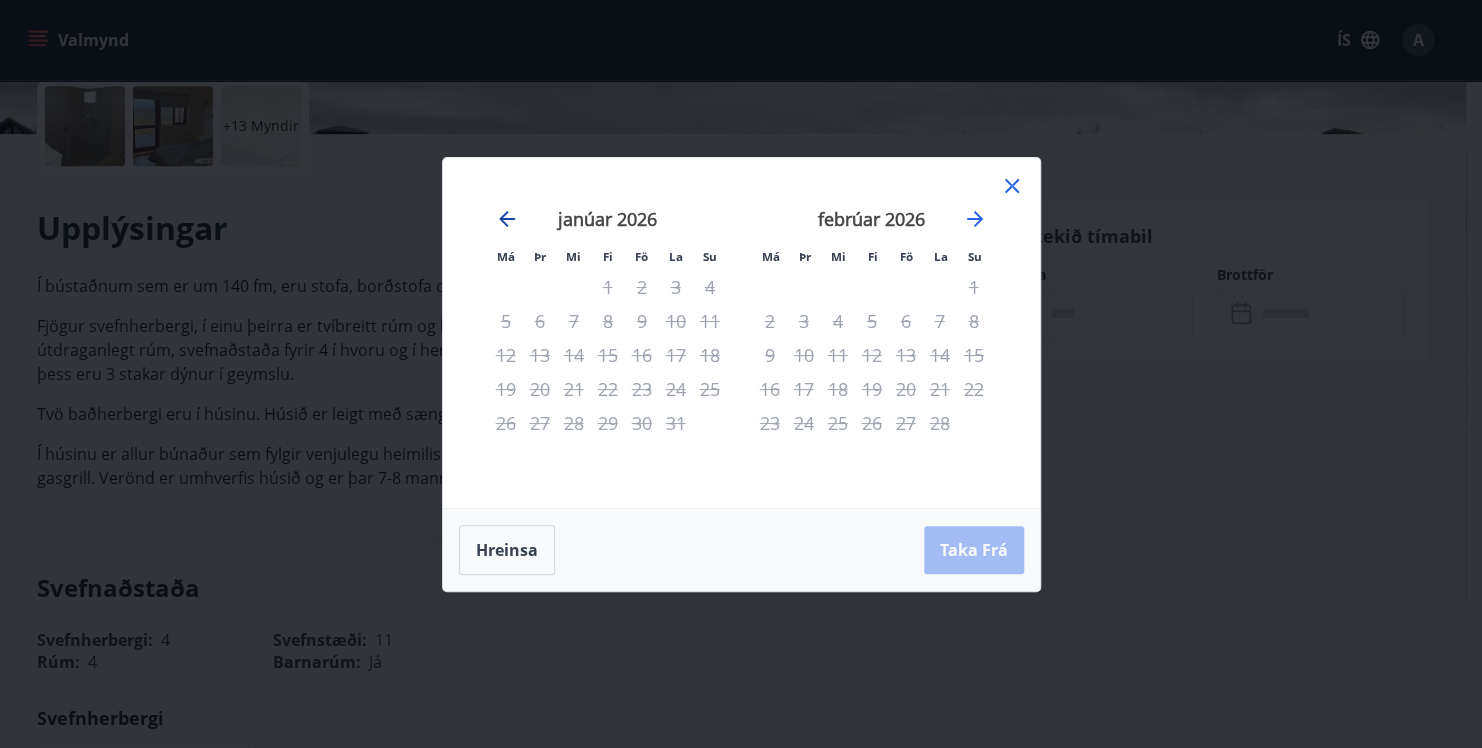 click 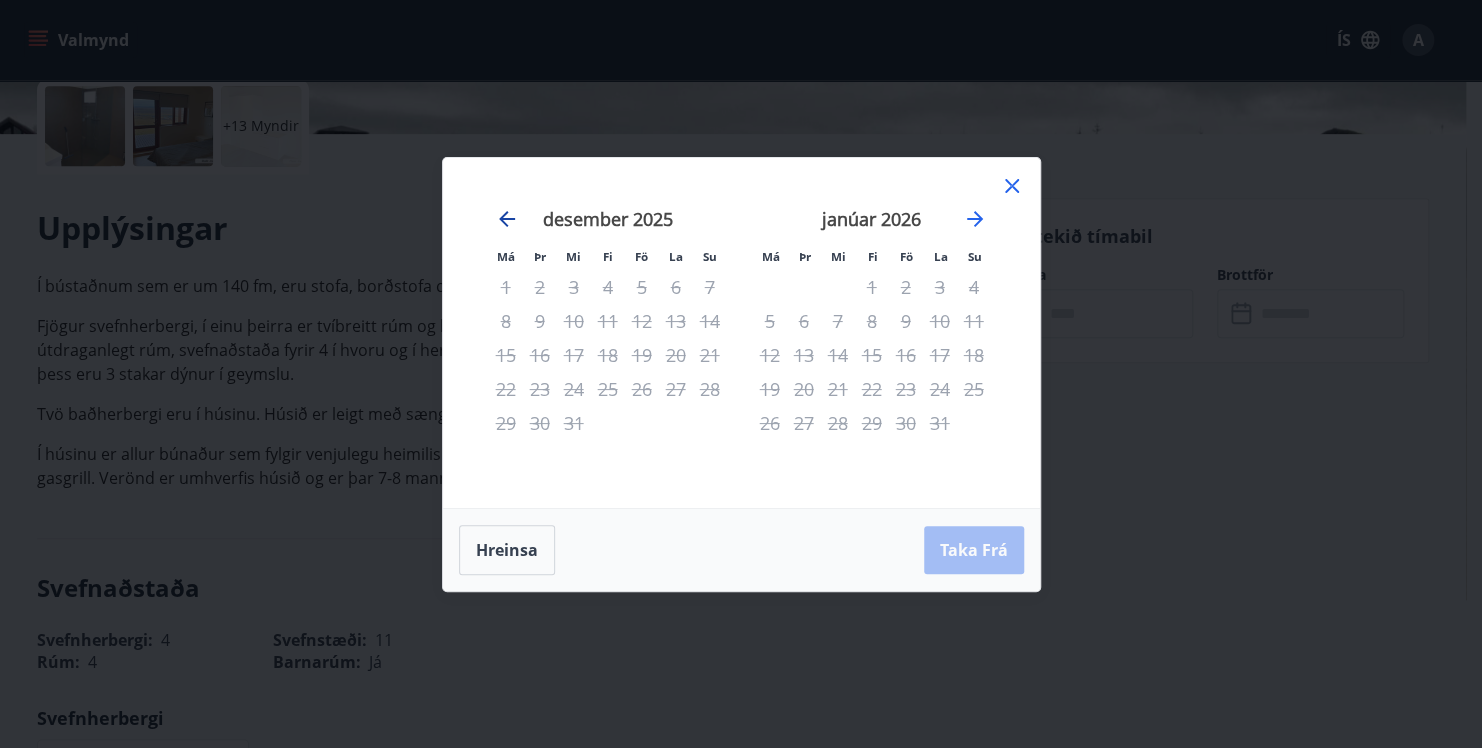 click 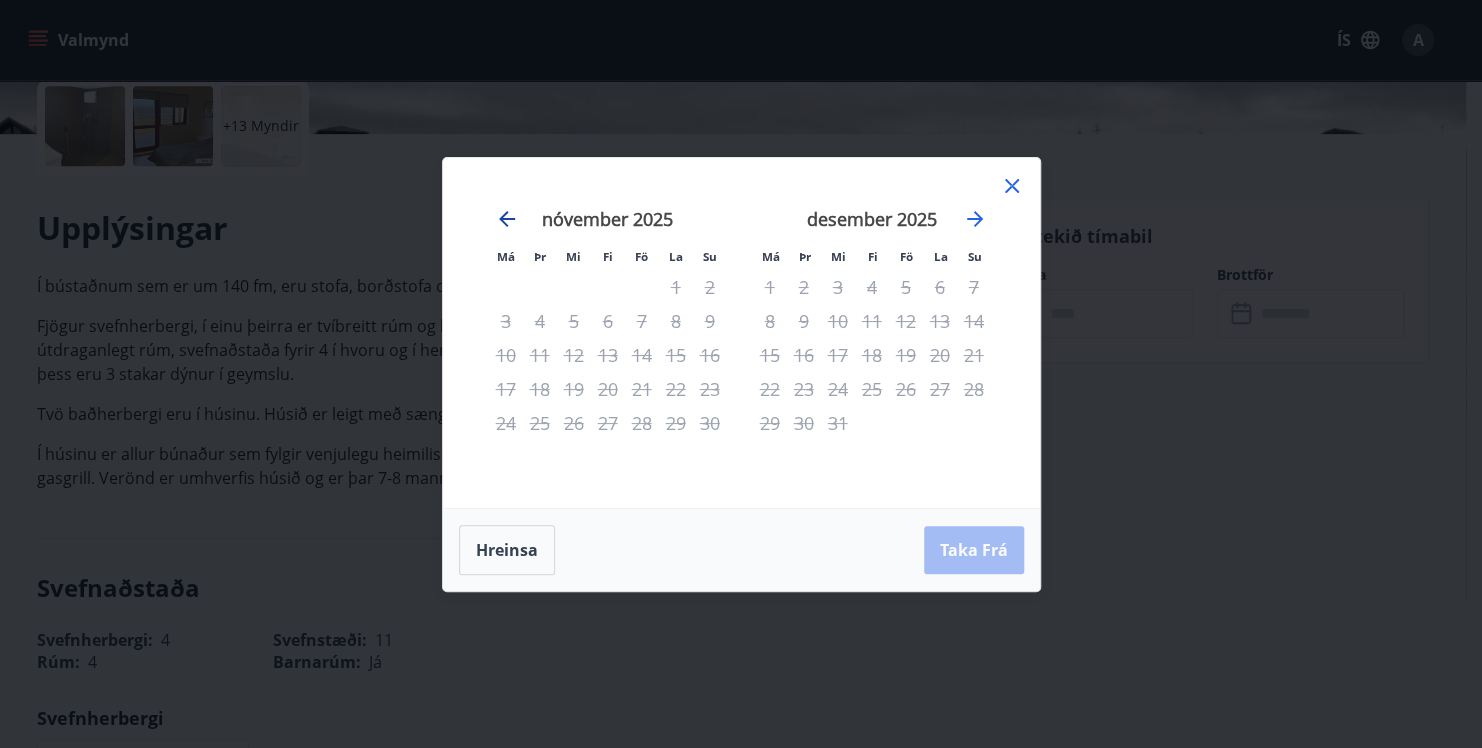 click 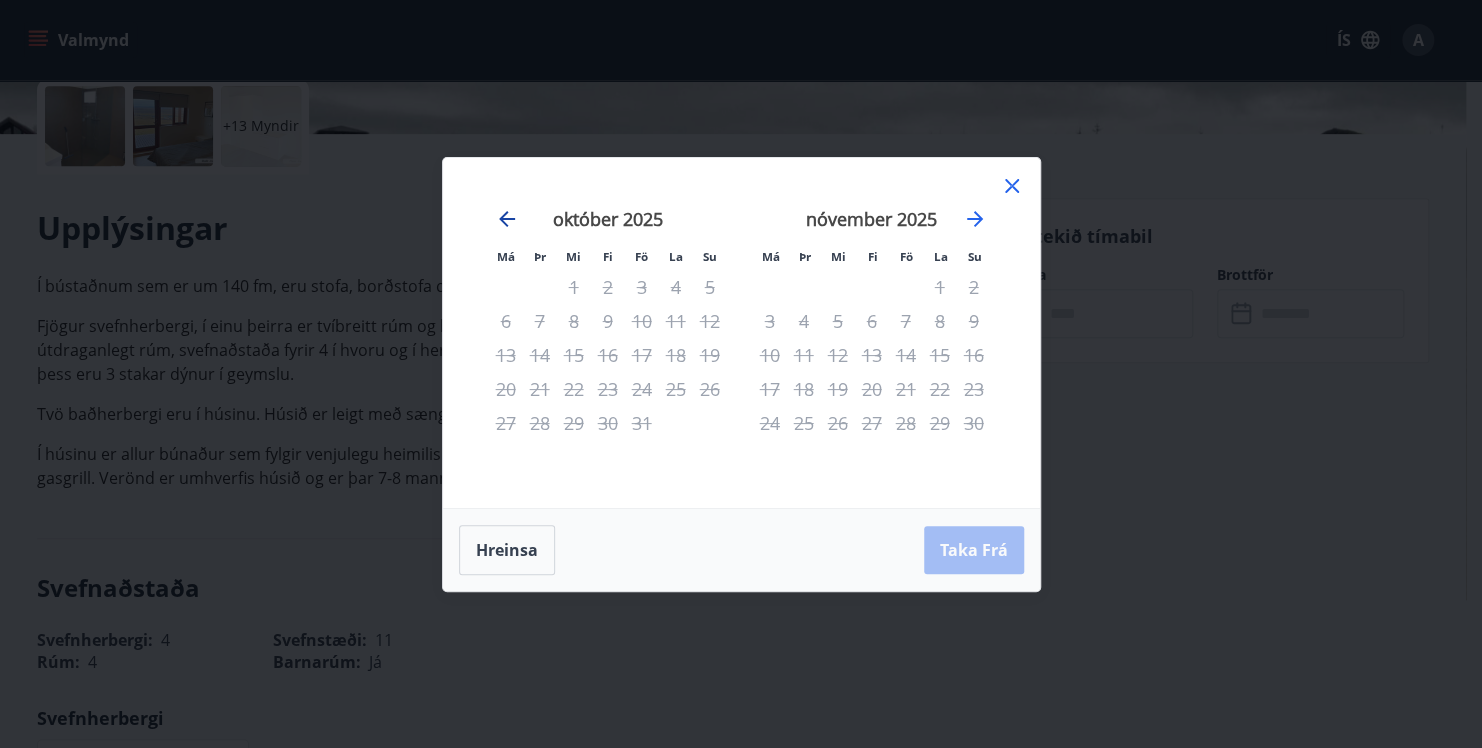 click 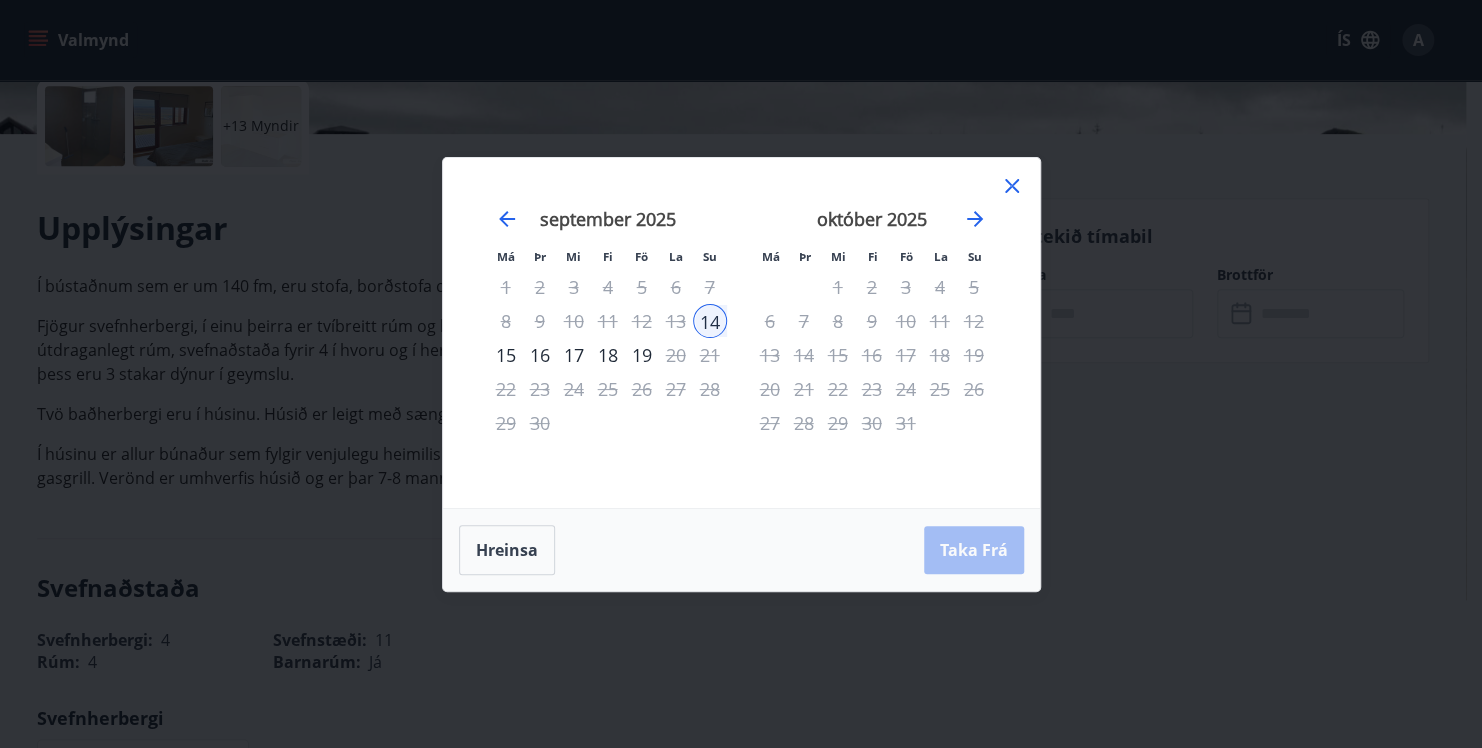 click on "16" at bounding box center [540, 355] 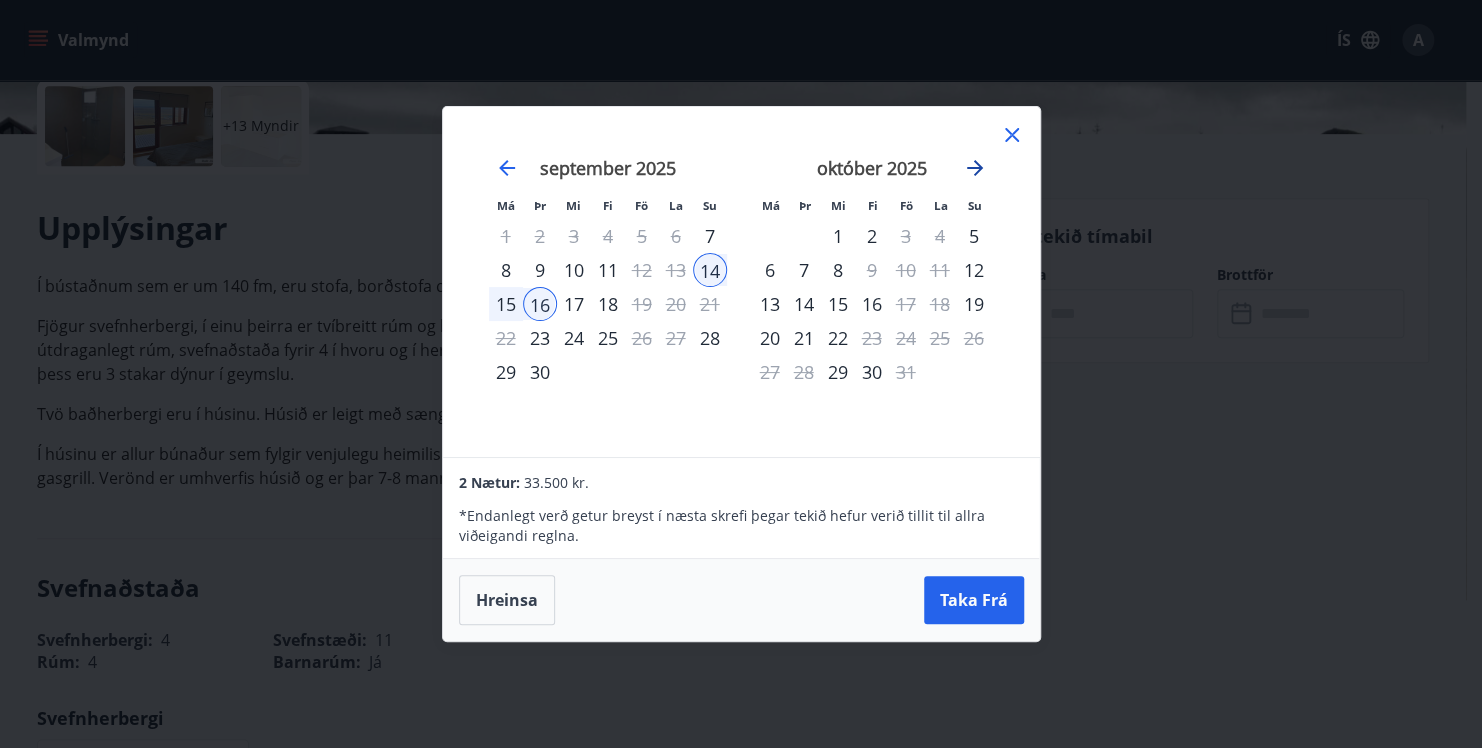 click 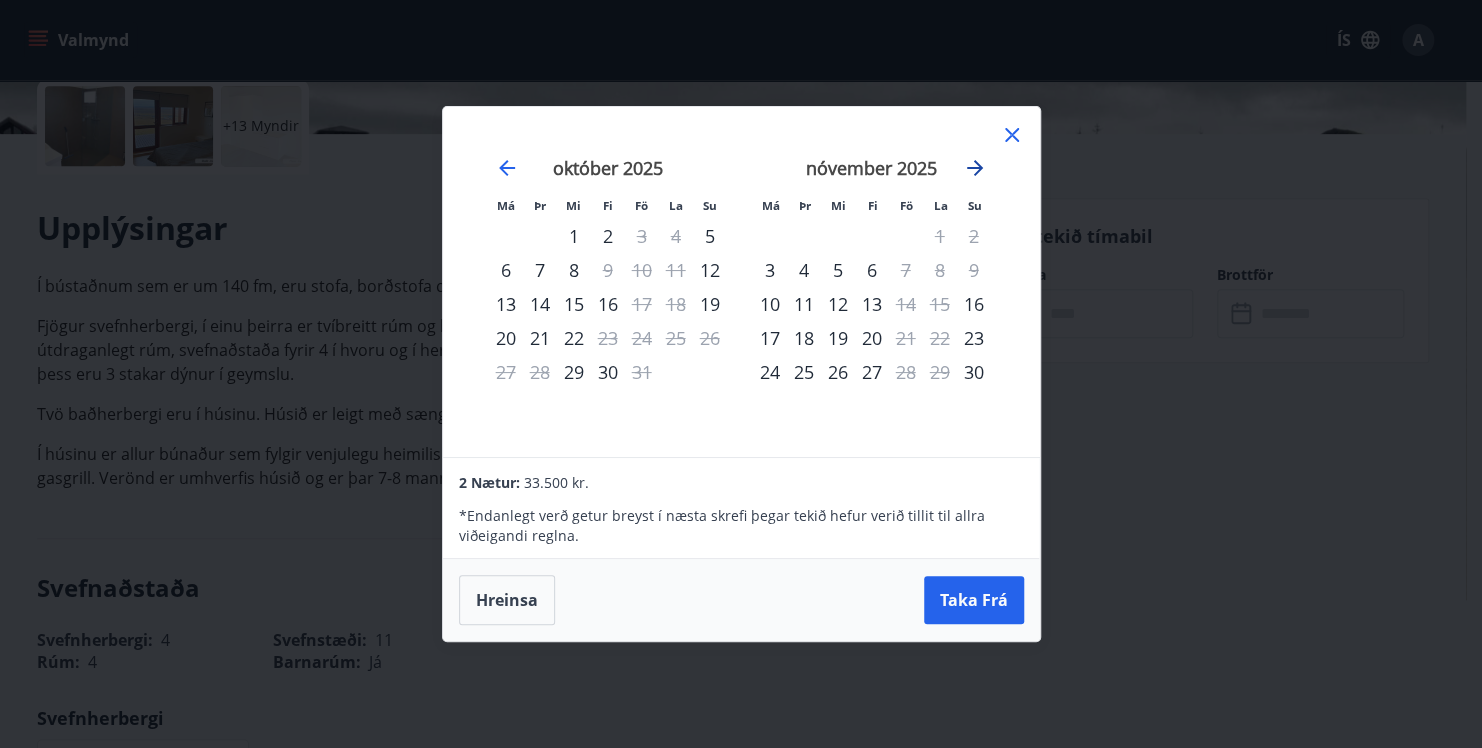click 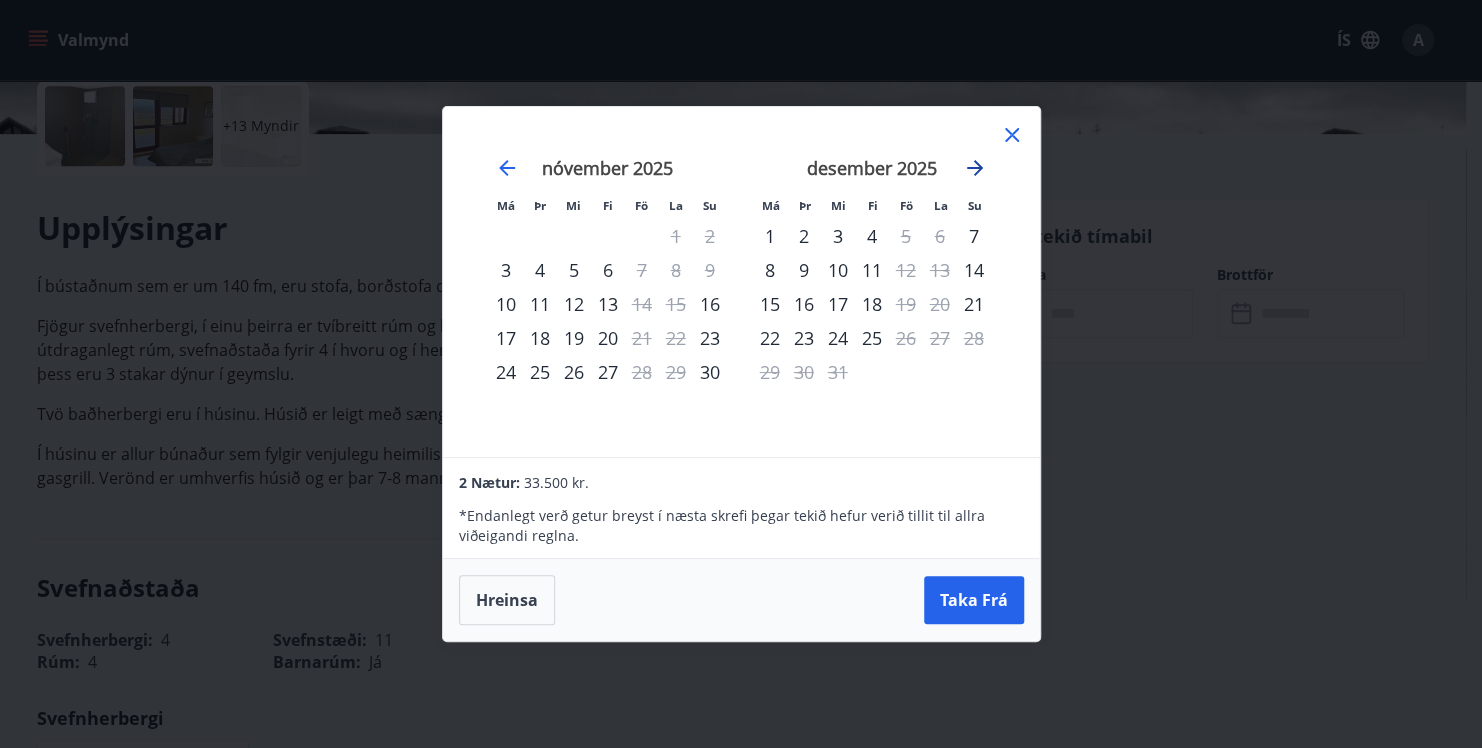 click 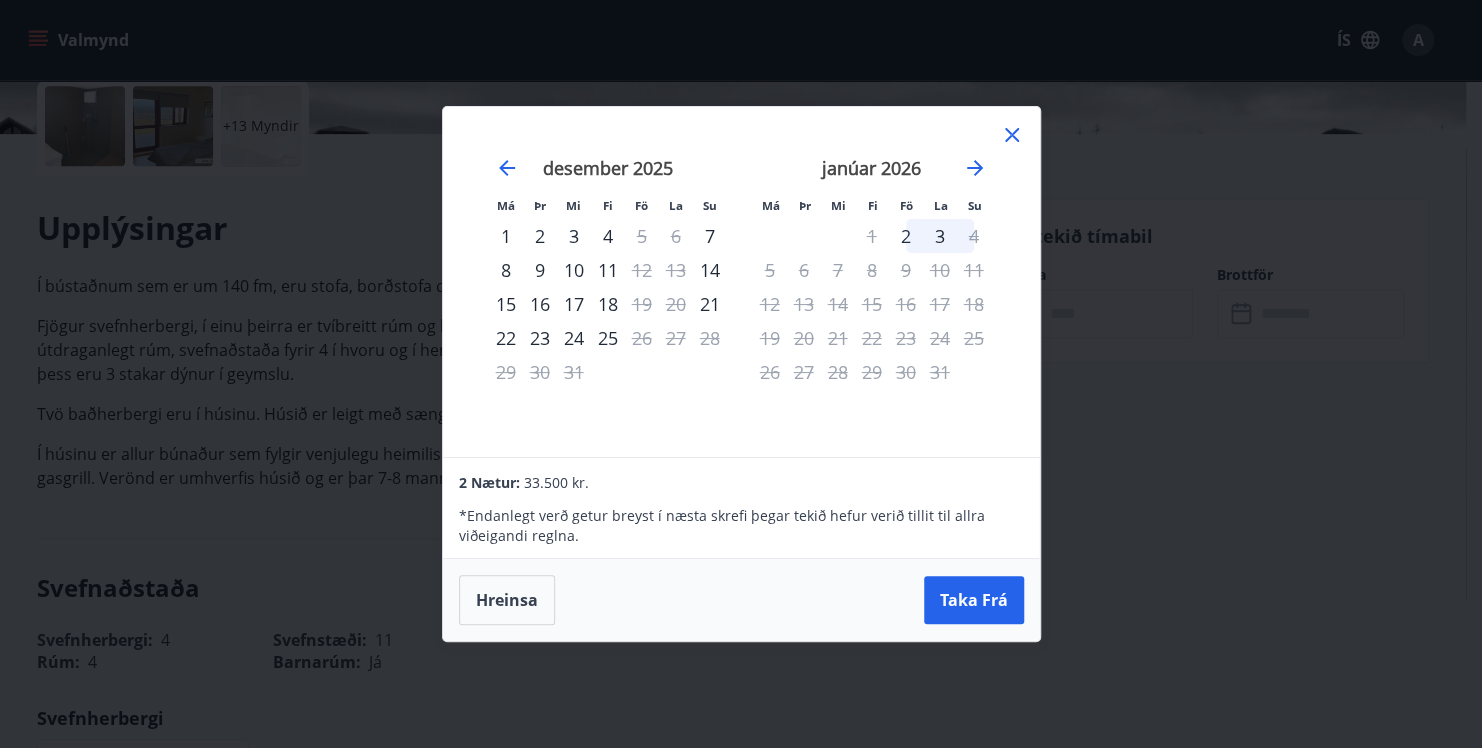 click 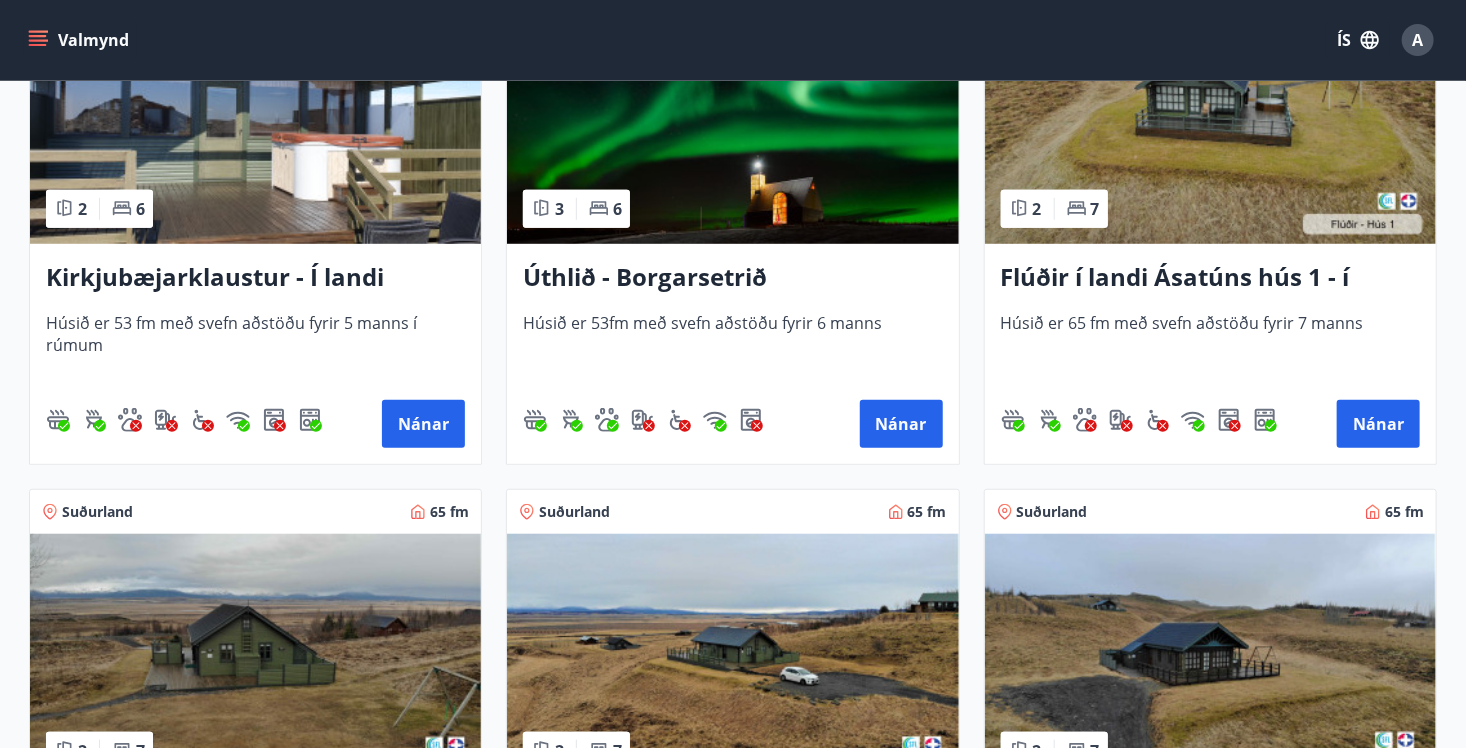 scroll, scrollTop: 400, scrollLeft: 0, axis: vertical 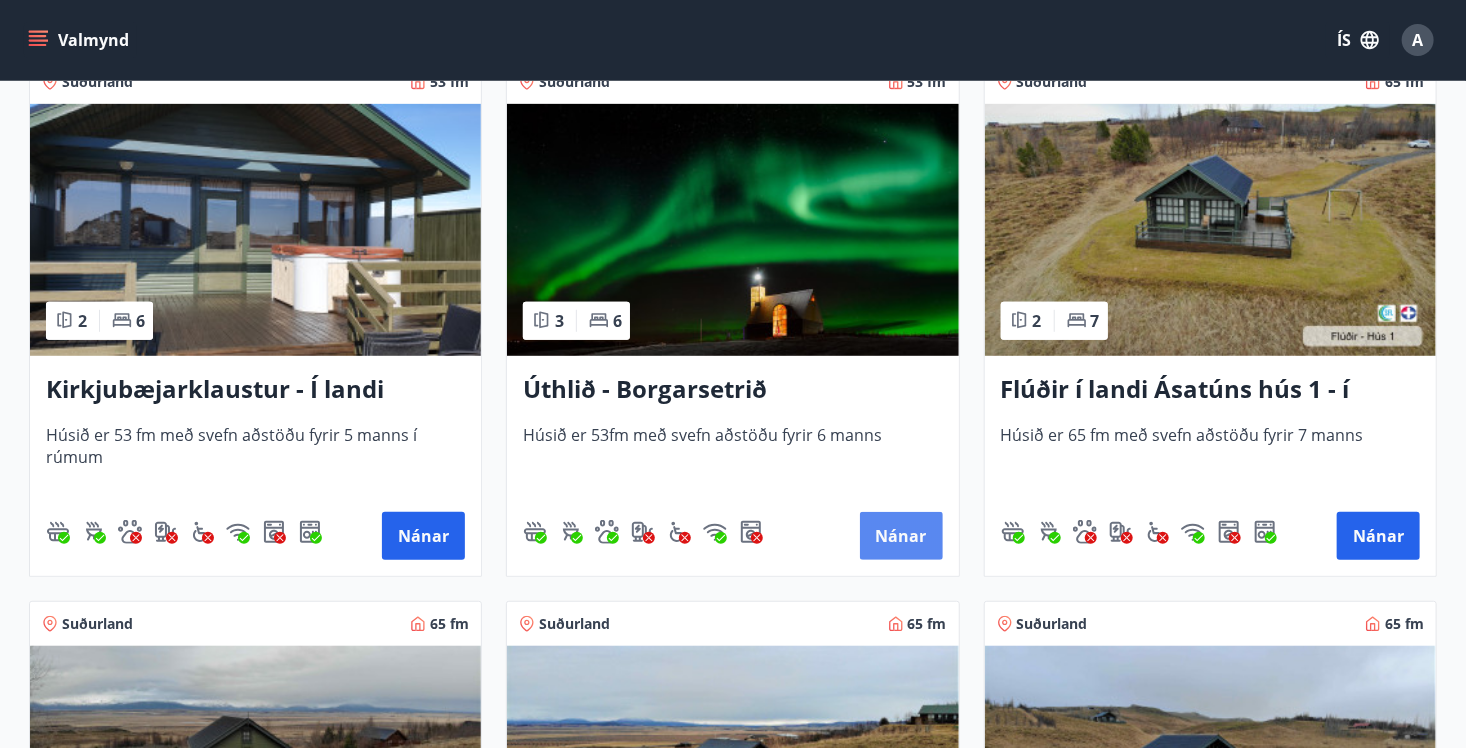 click on "Nánar" at bounding box center [901, 536] 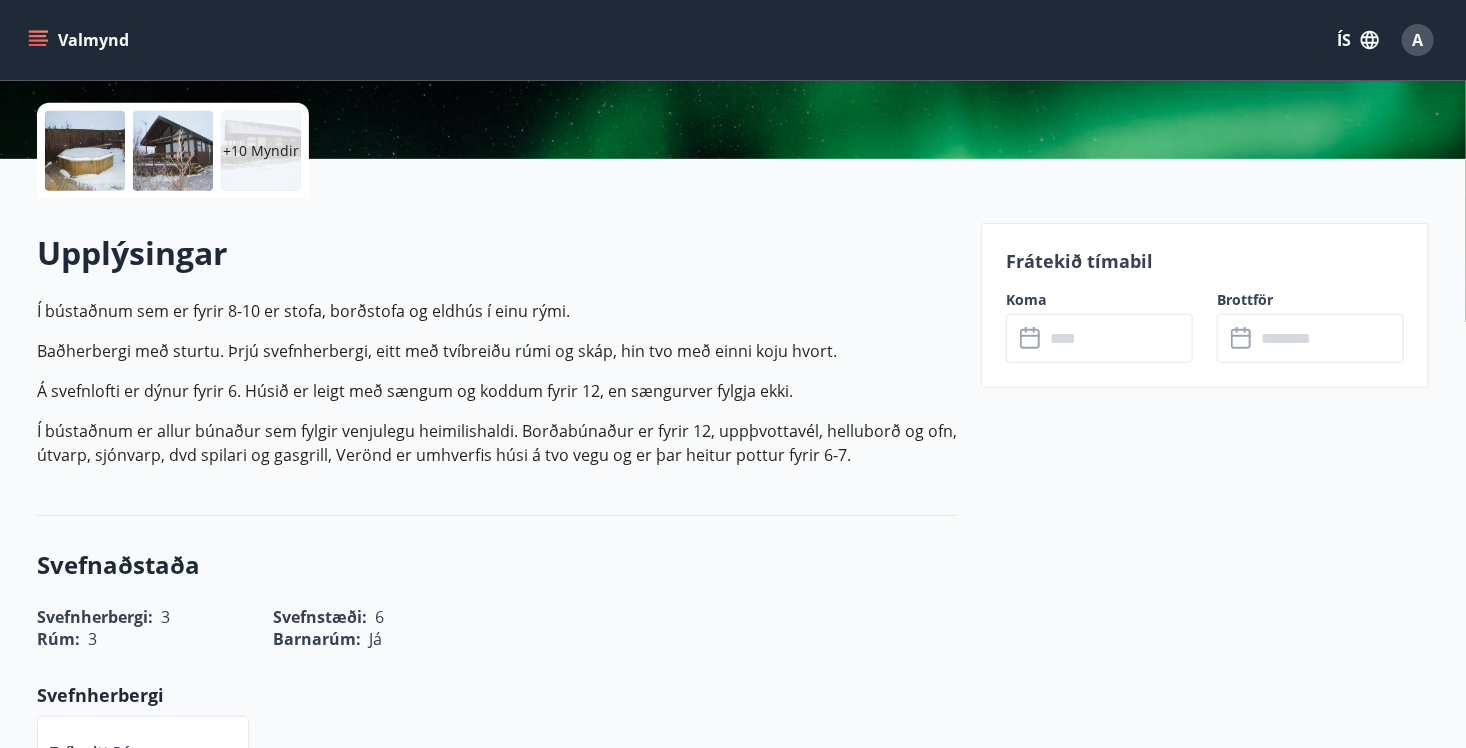 scroll, scrollTop: 466, scrollLeft: 0, axis: vertical 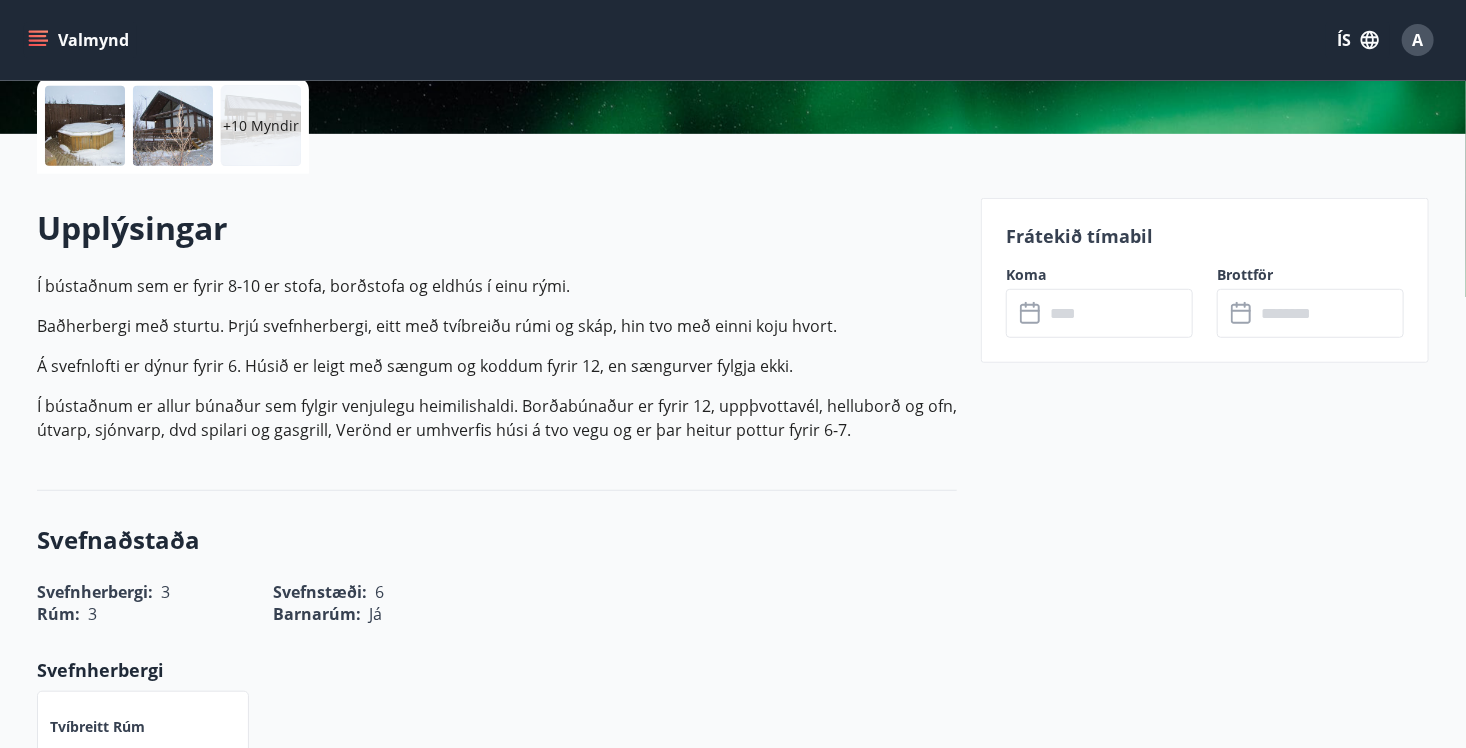 click at bounding box center [1118, 313] 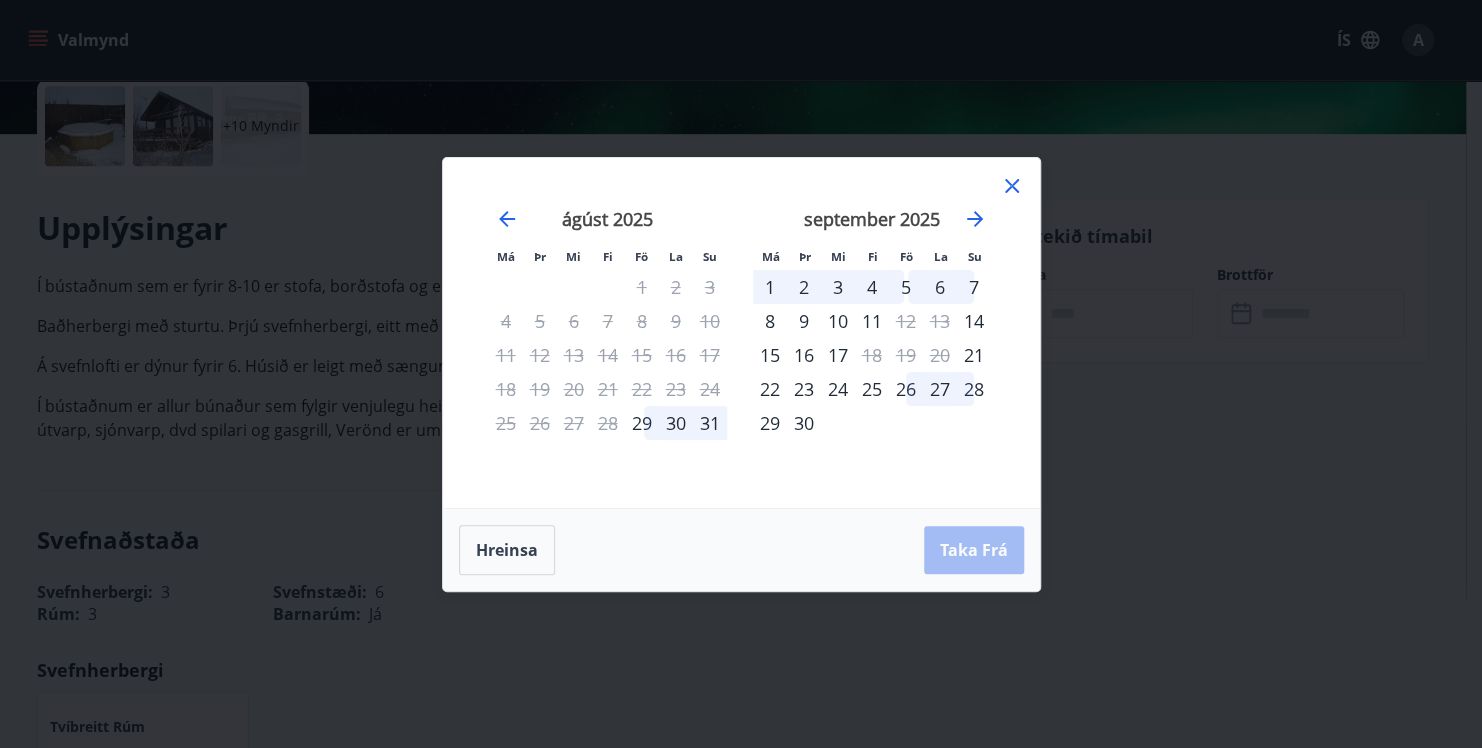 click on "september 2025 1 2 3 4 5 6 7 8 9 10 11 12 13 14 15 16 17 18 19 20 21 22 23 24 25 26 27 28 29 30" at bounding box center [872, 346] 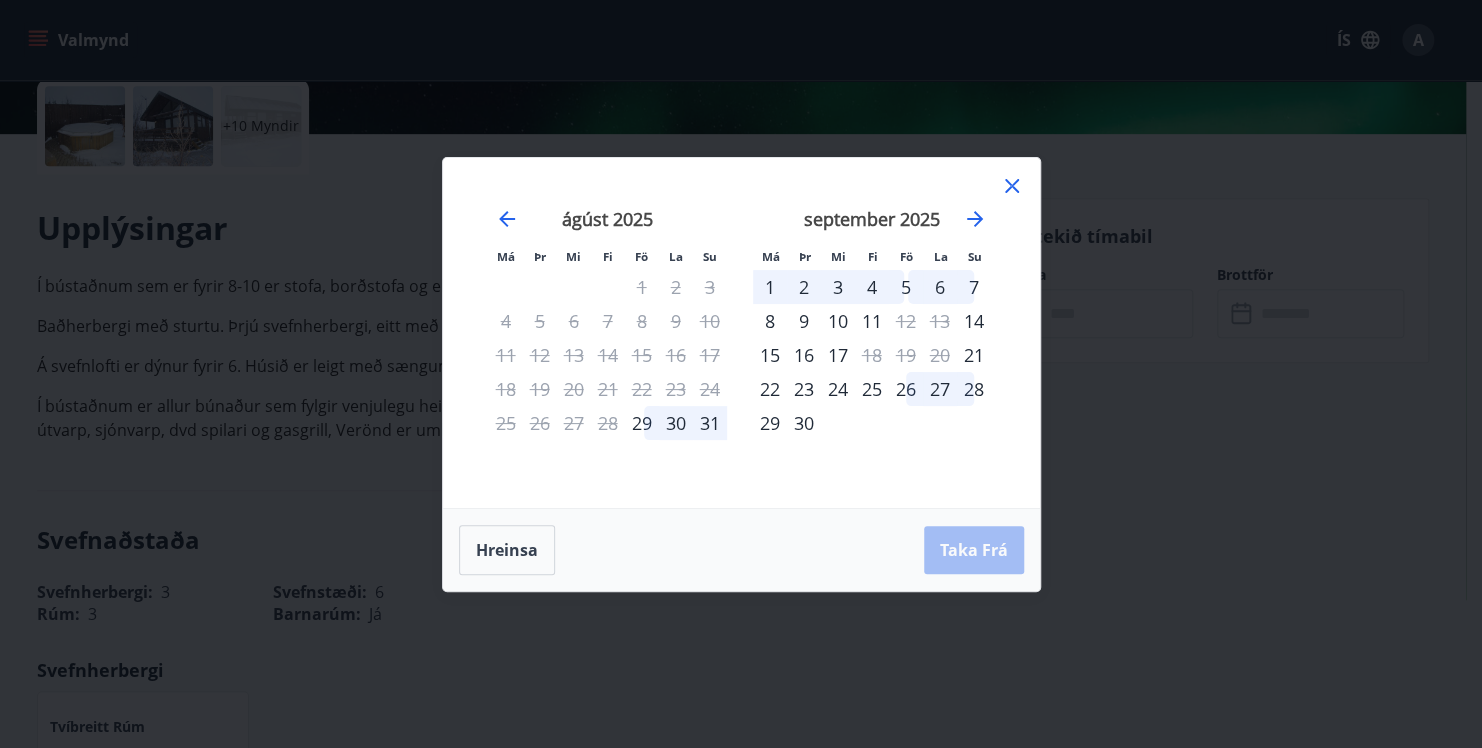 click on "26" at bounding box center [906, 389] 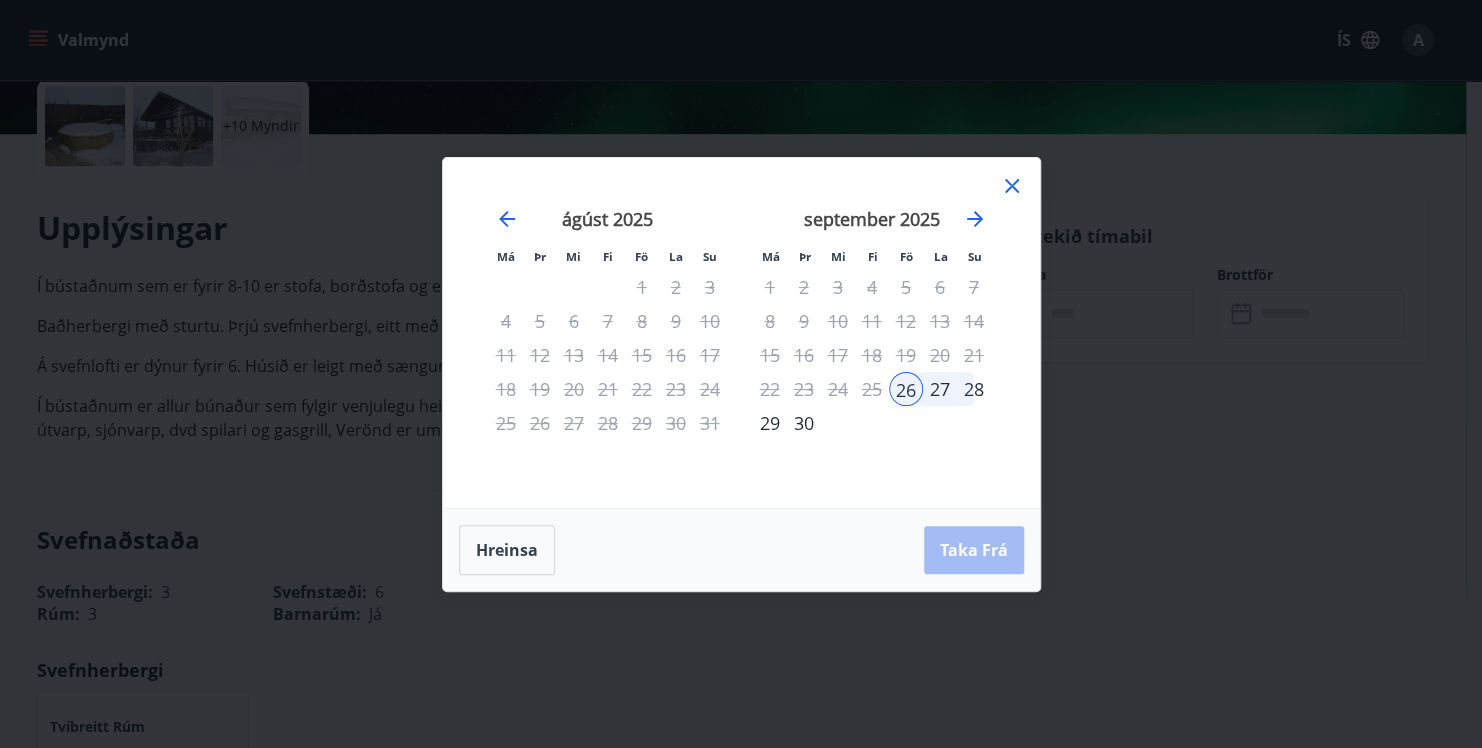 click on "september 2025 1 2 3 4 5 6 7 8 9 10 11 12 13 14 15 16 17 18 19 20 21 22 23 24 25 26 27 28 29 30" at bounding box center [872, 346] 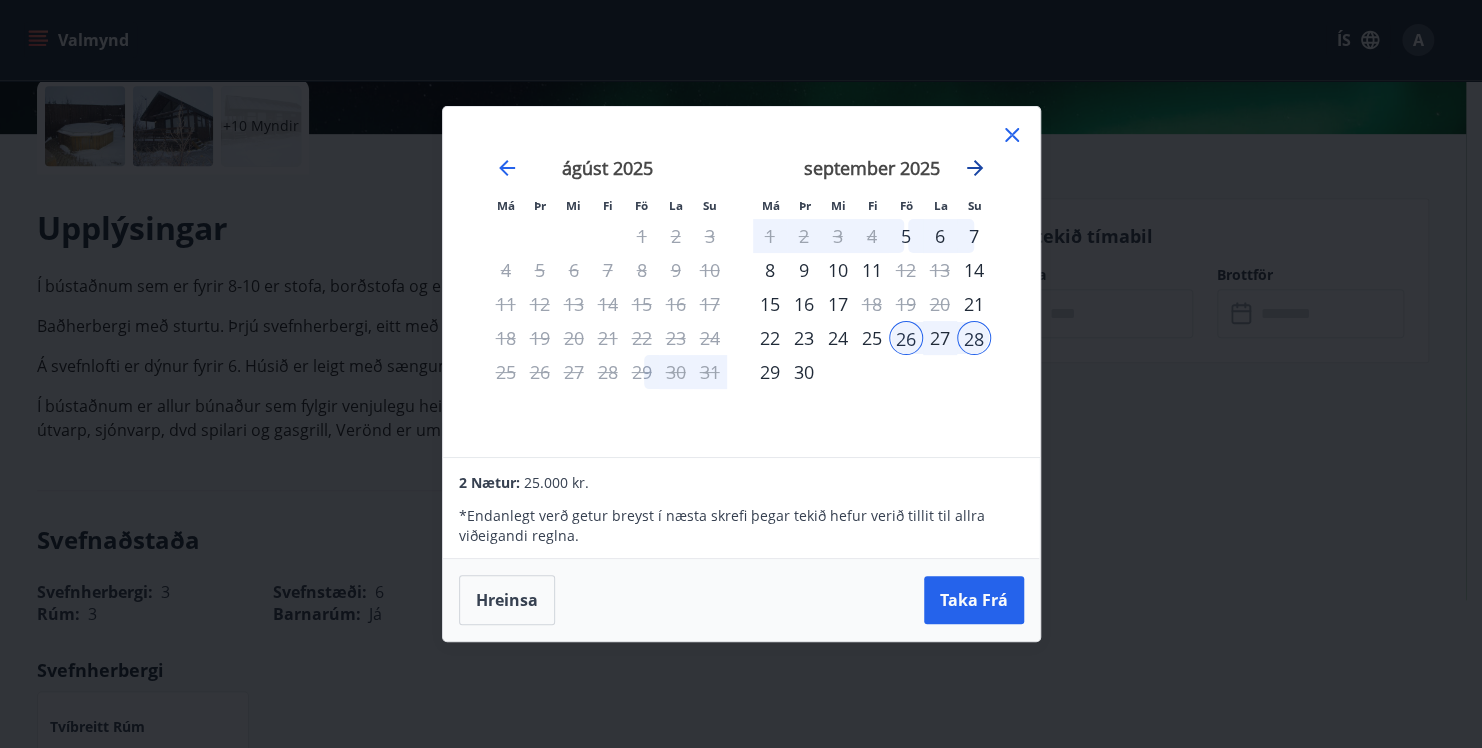 click 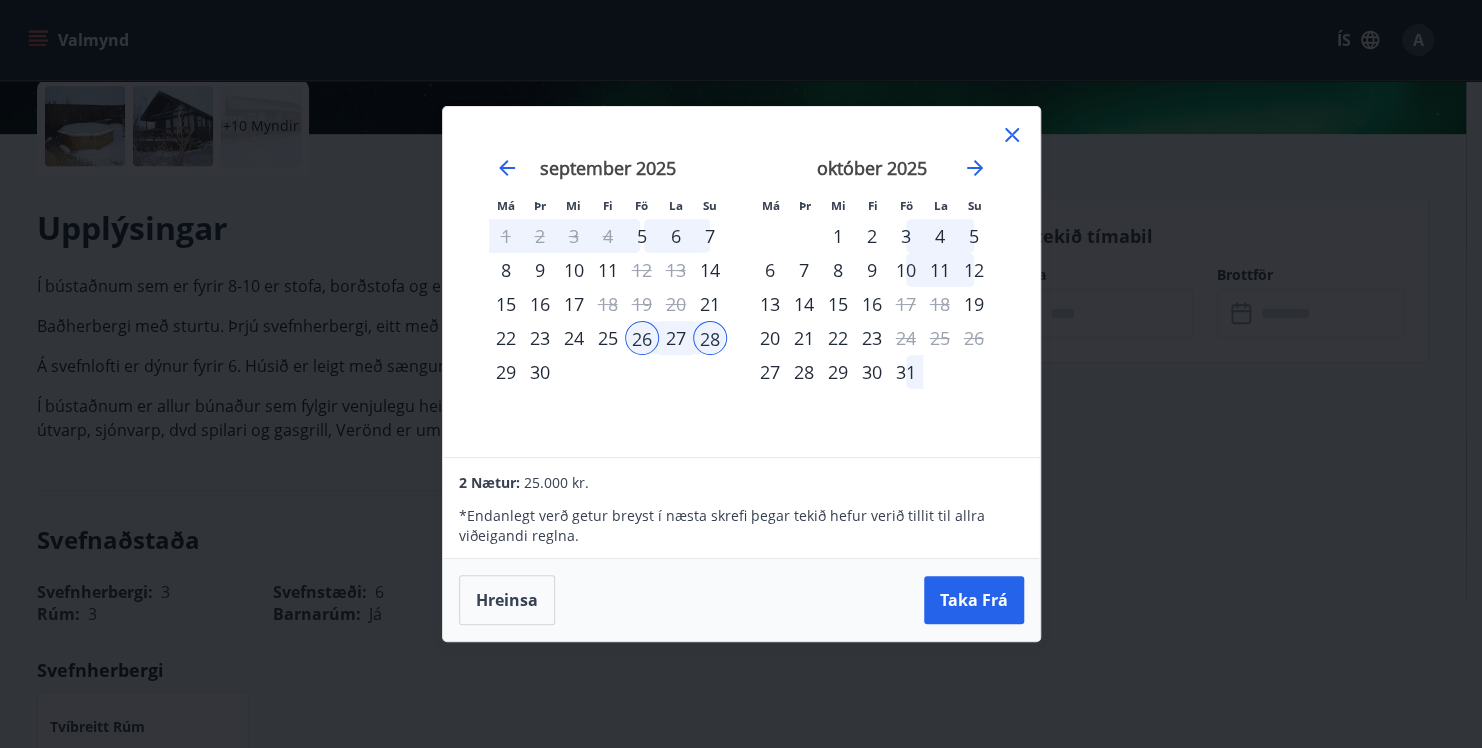 click on "október 2025 1 2 3 4 5 6 7 8 9 10 11 12 13 14 15 16 17 18 19 20 21 22 23 24 25 26 27 28 29 30 31" at bounding box center [872, 295] 